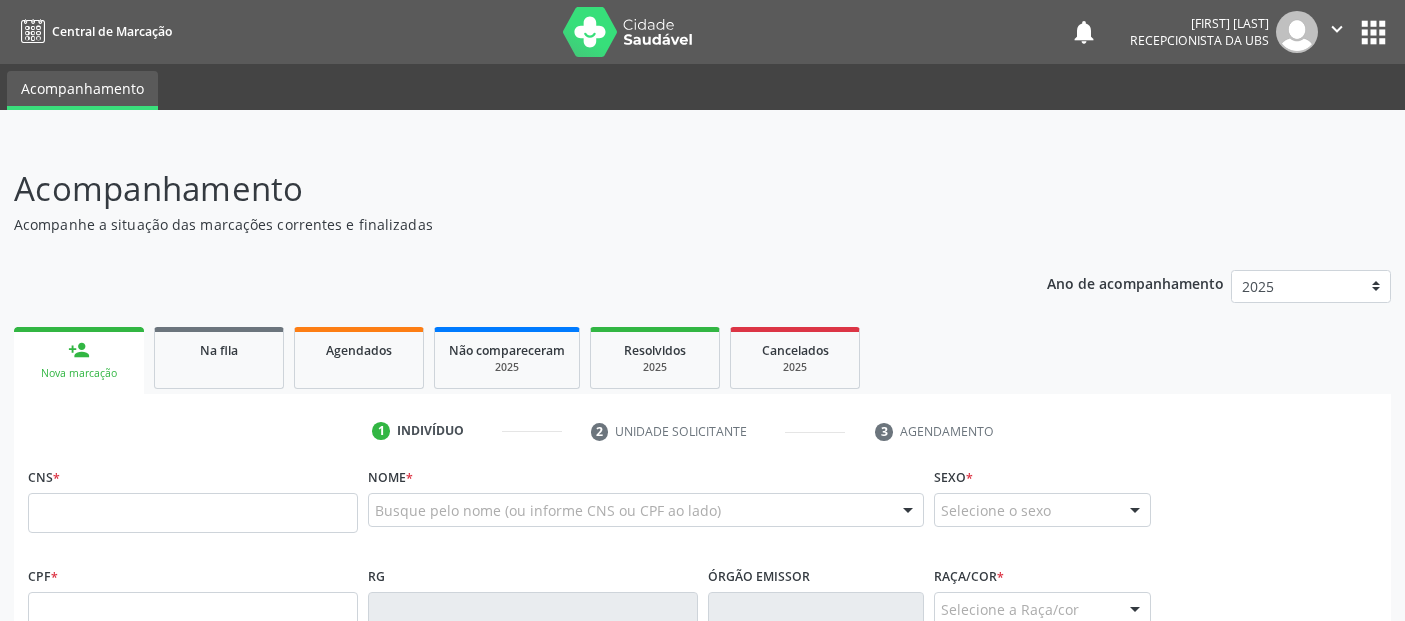 scroll, scrollTop: 71, scrollLeft: 0, axis: vertical 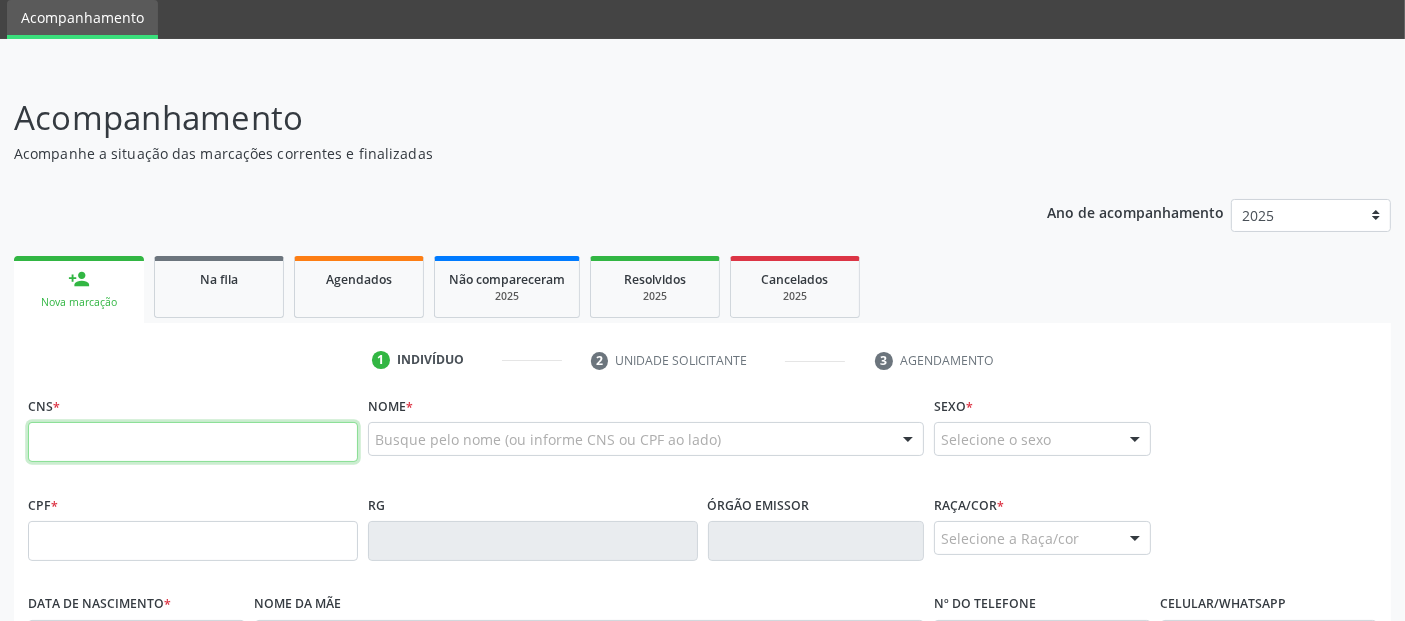 paste on "[PHONE]" 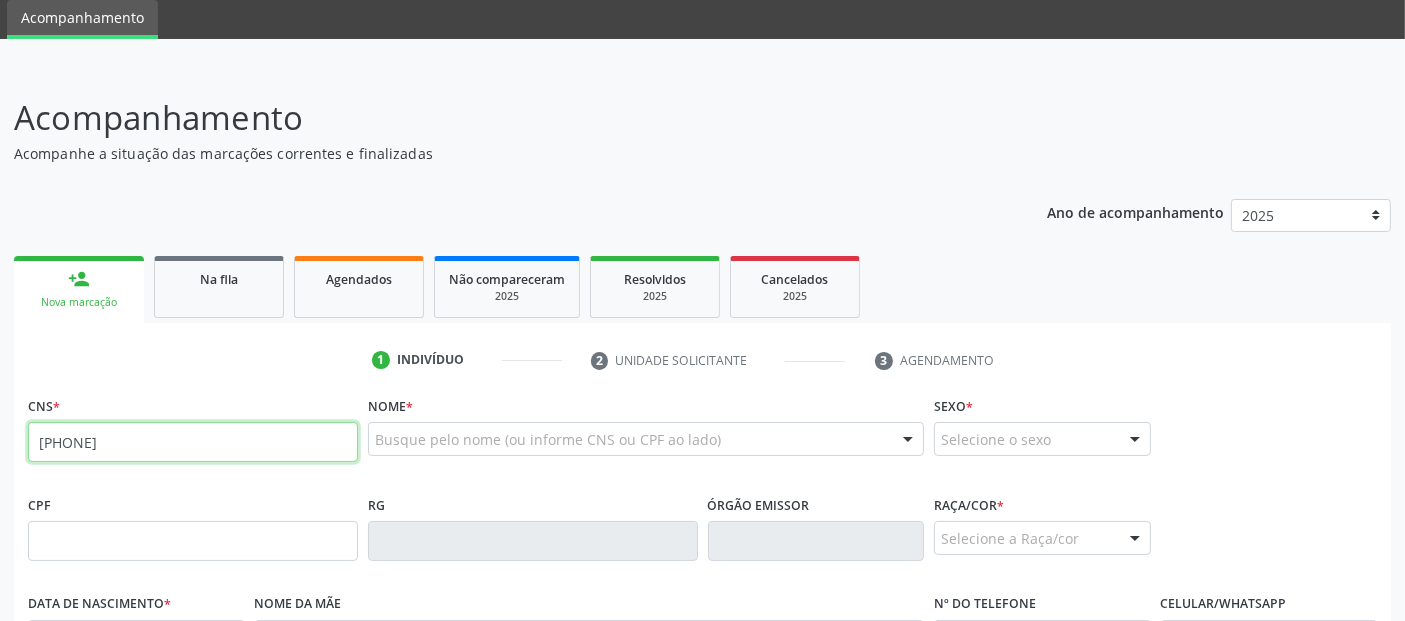 type on "[PHONE]" 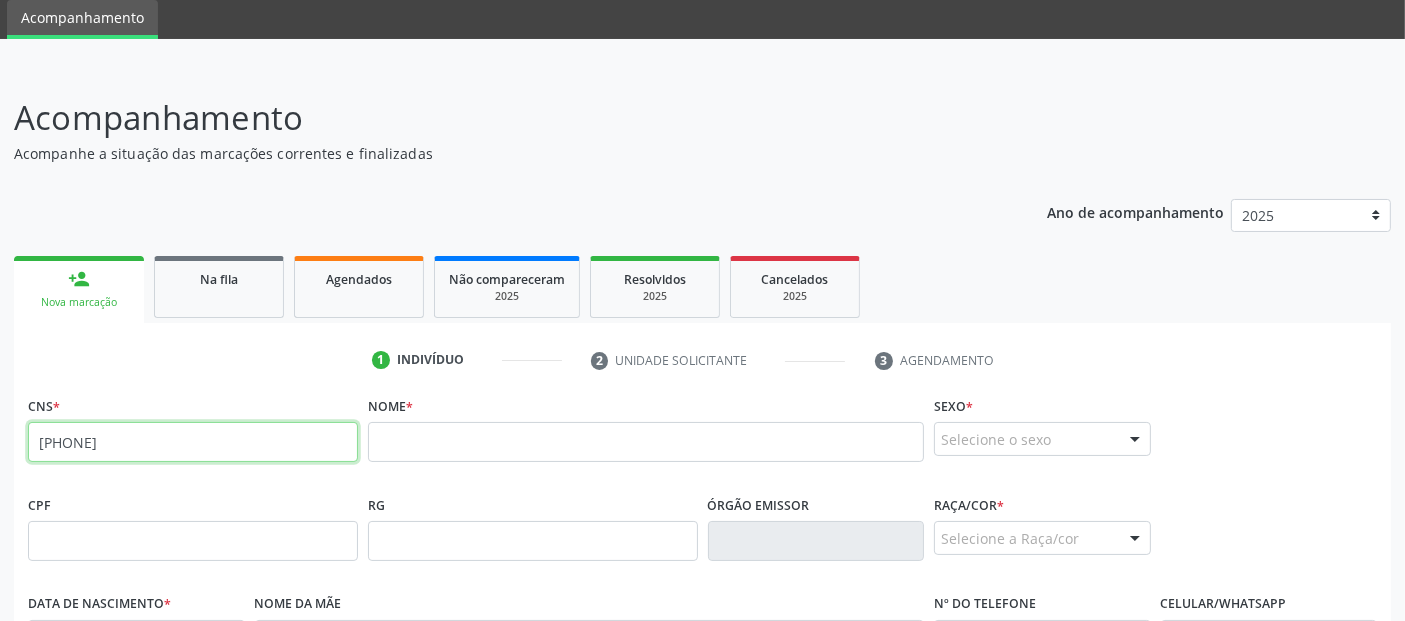 click on "[PHONE]" at bounding box center (193, 442) 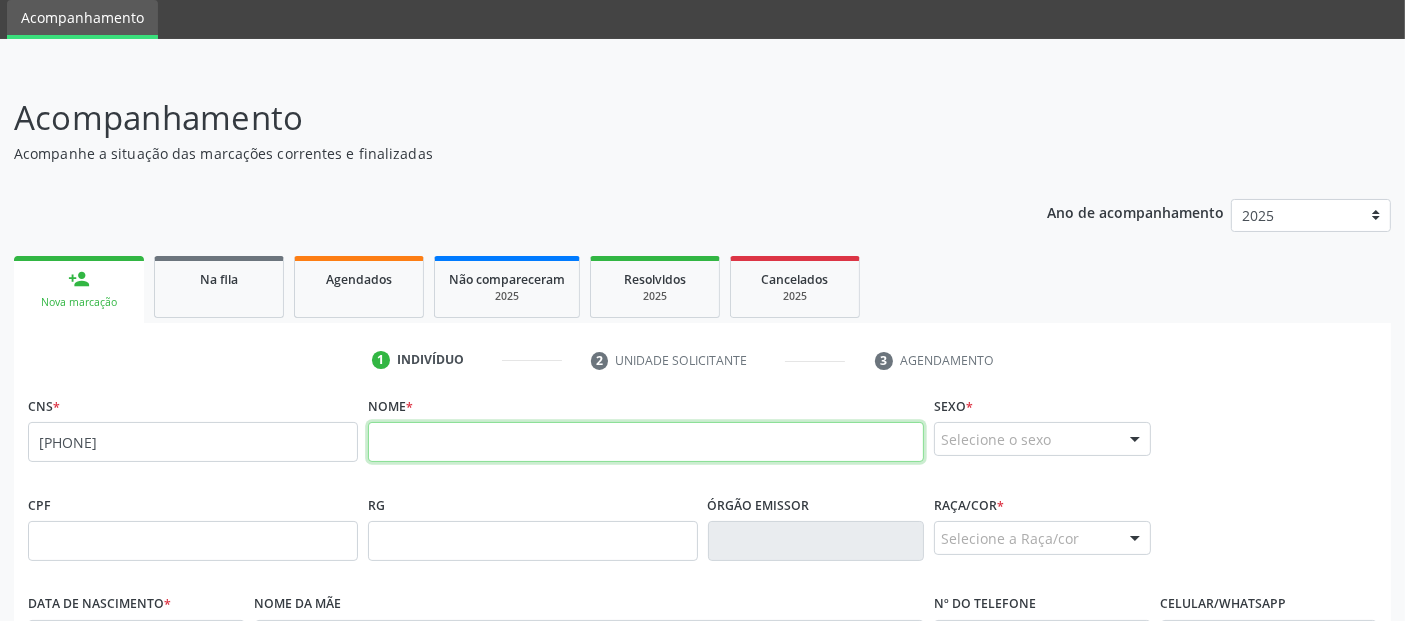 click at bounding box center (646, 442) 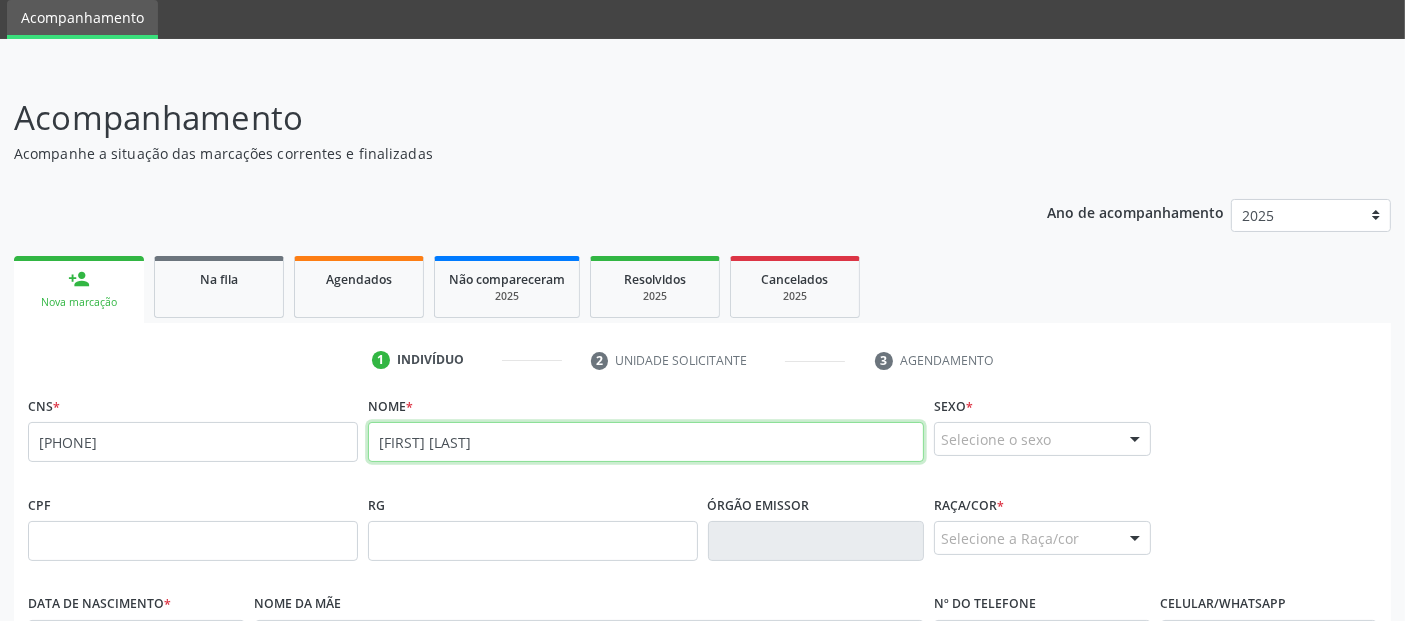 type on "[FIRST] [LAST]" 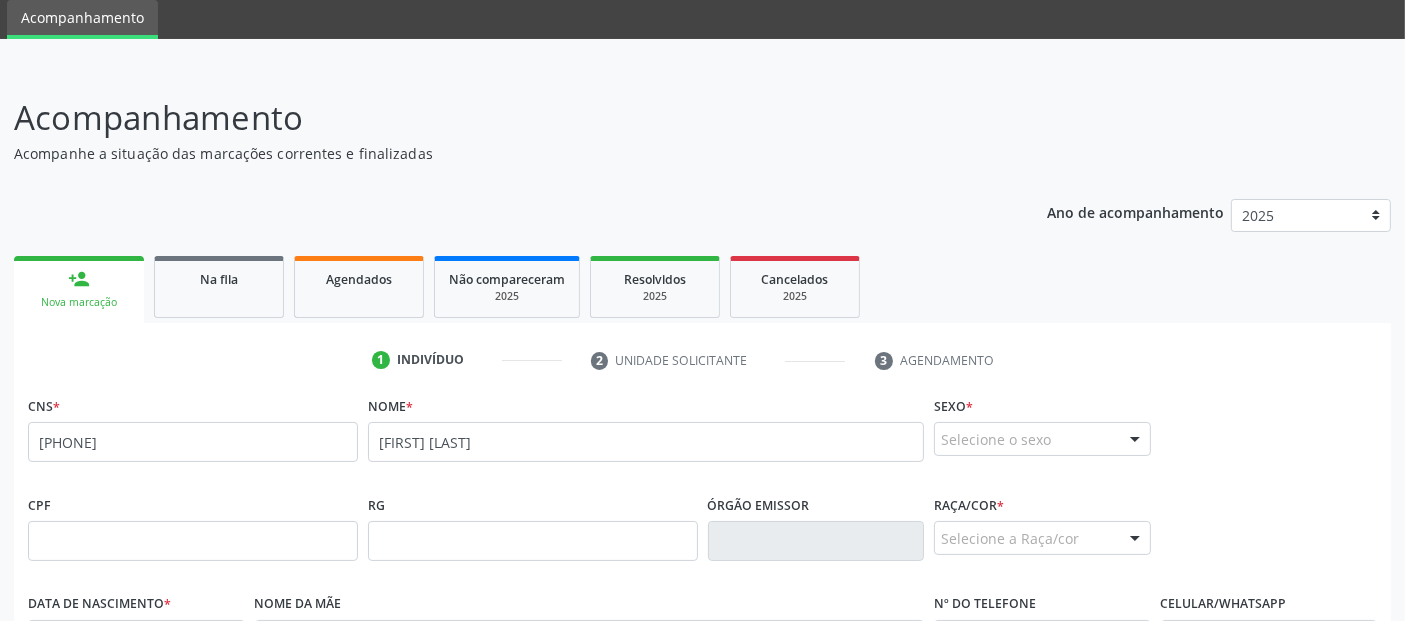 click on "Selecione o sexo" at bounding box center (1042, 439) 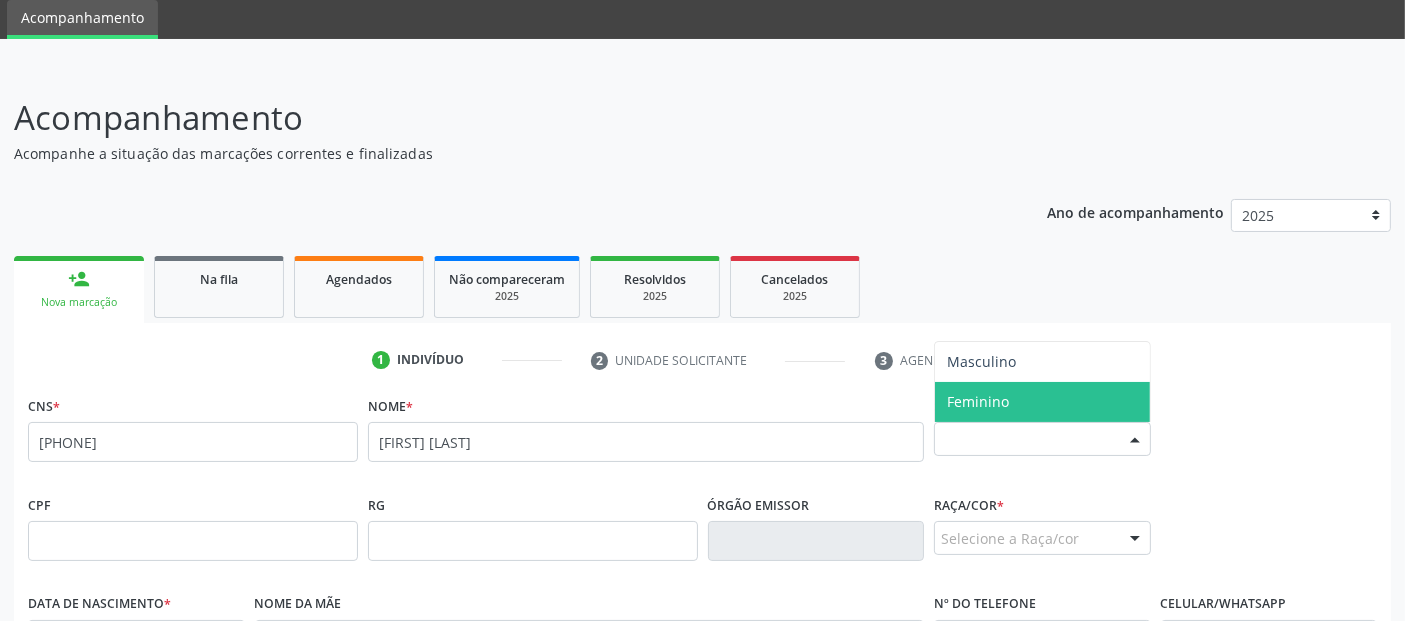 click on "Feminino" at bounding box center [1042, 402] 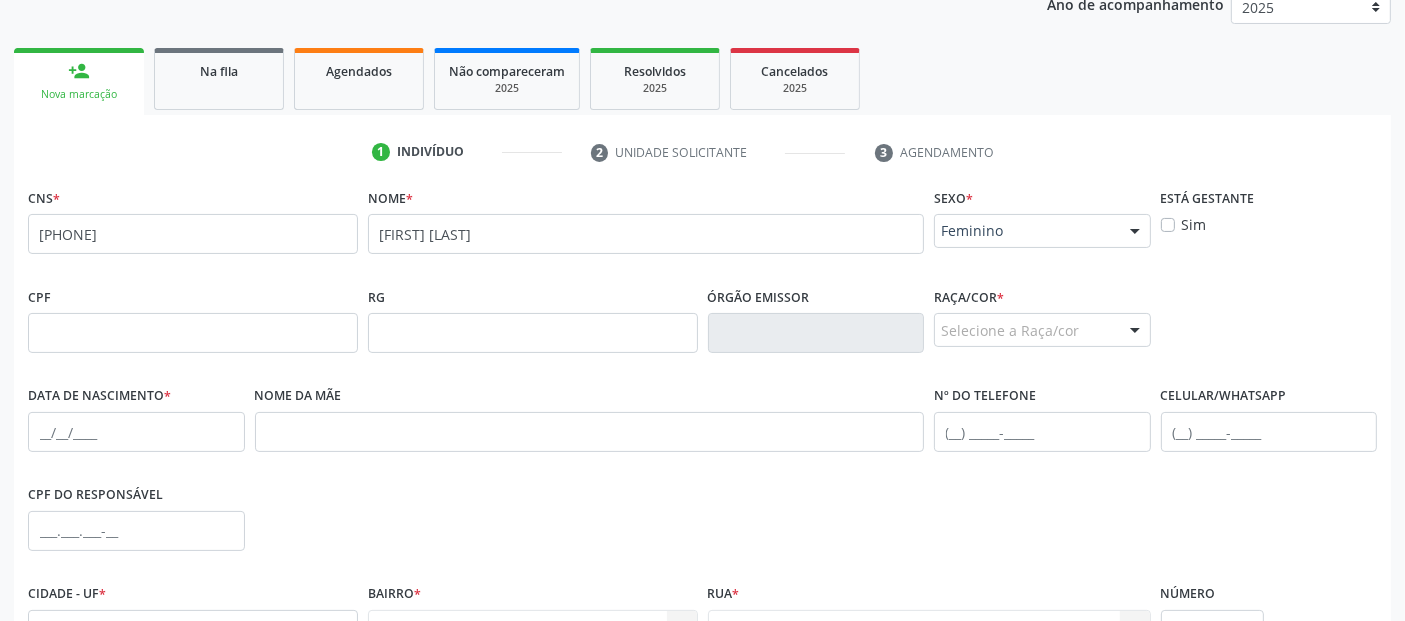 scroll, scrollTop: 296, scrollLeft: 0, axis: vertical 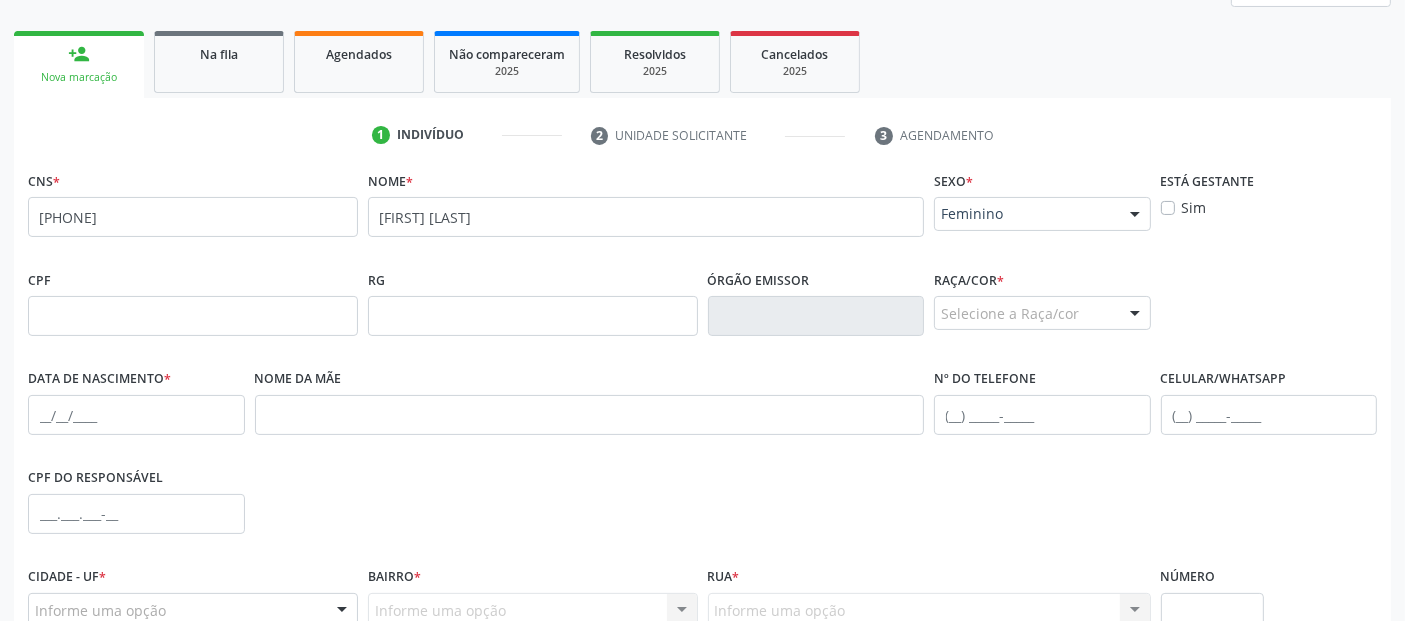 click on "Feminino" at bounding box center [1025, 214] 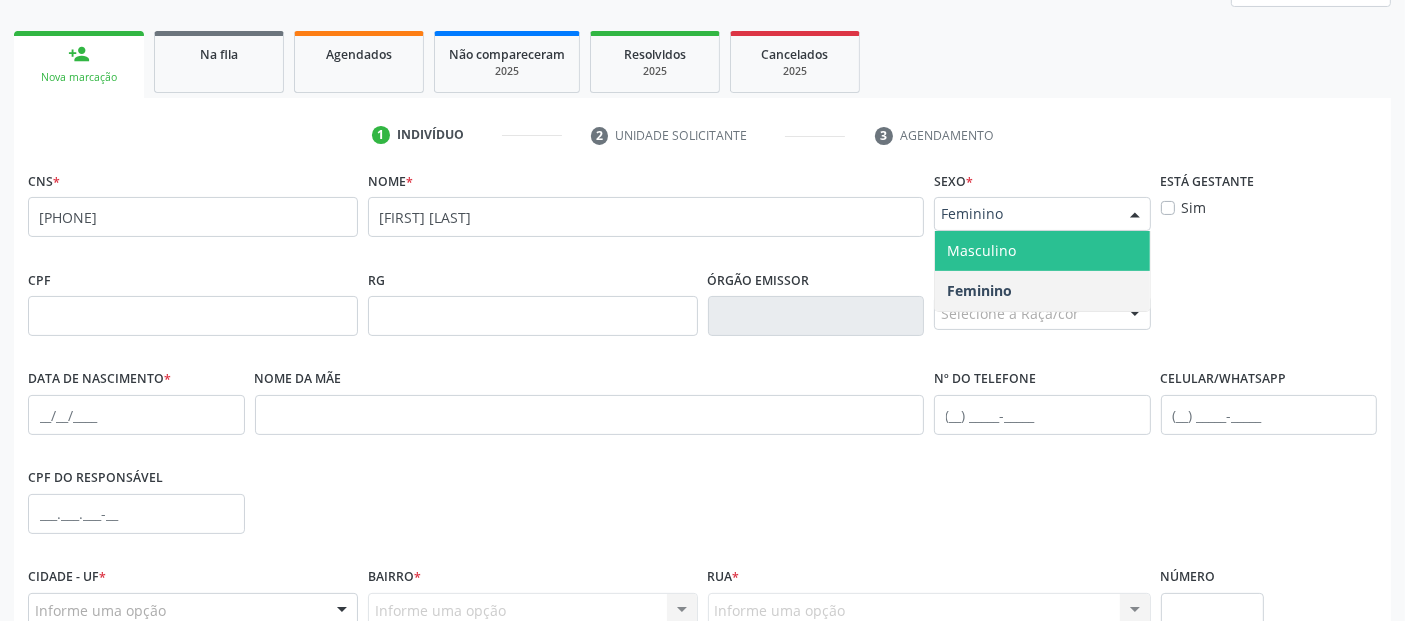 click on "Masculino" at bounding box center (981, 250) 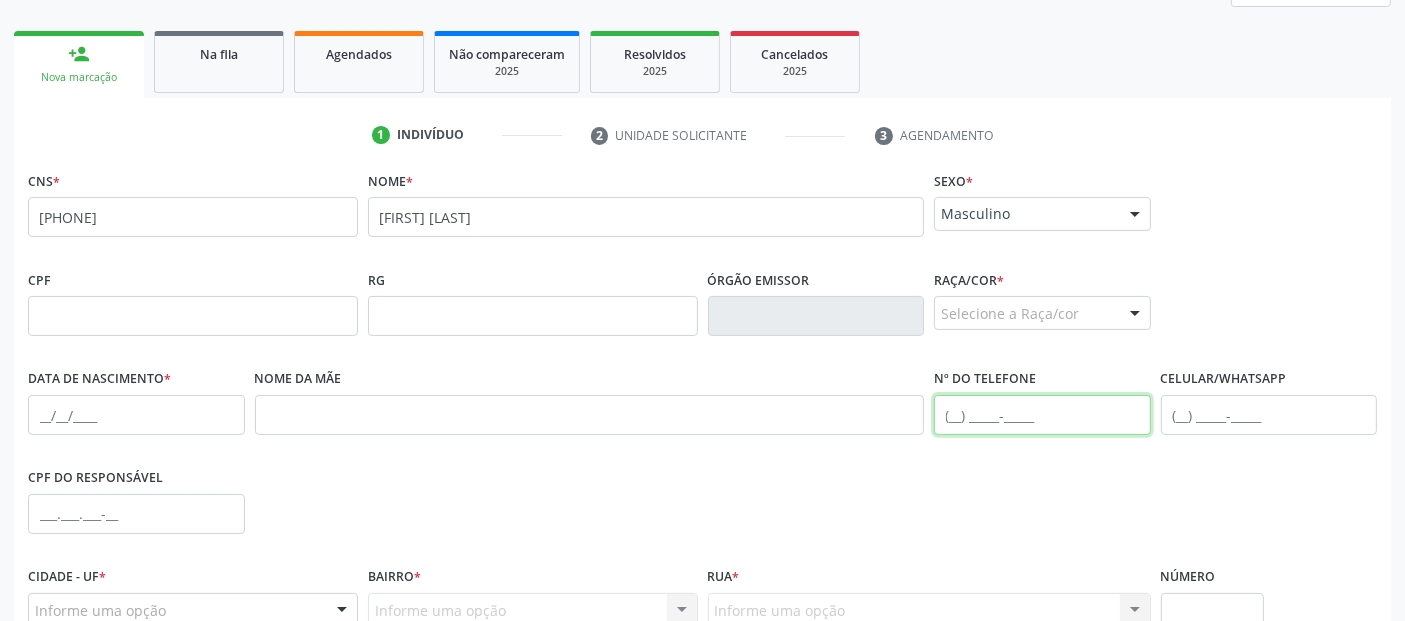 click at bounding box center [1042, 415] 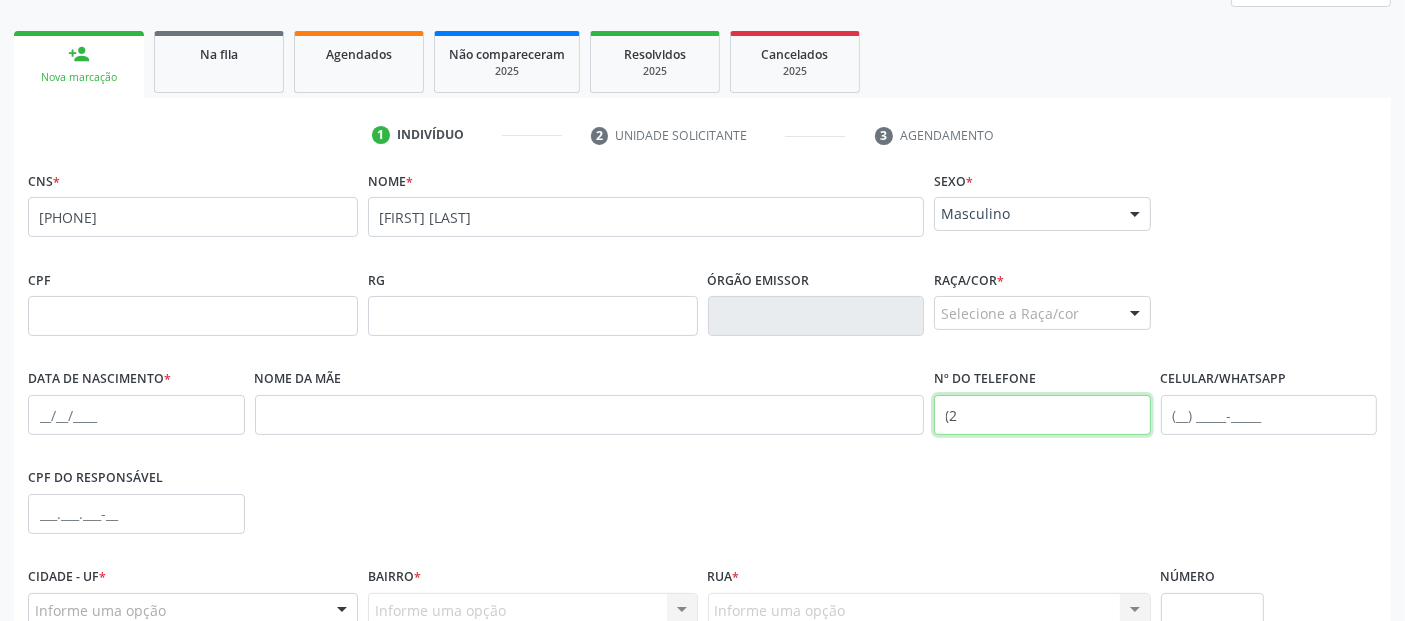 type on "(" 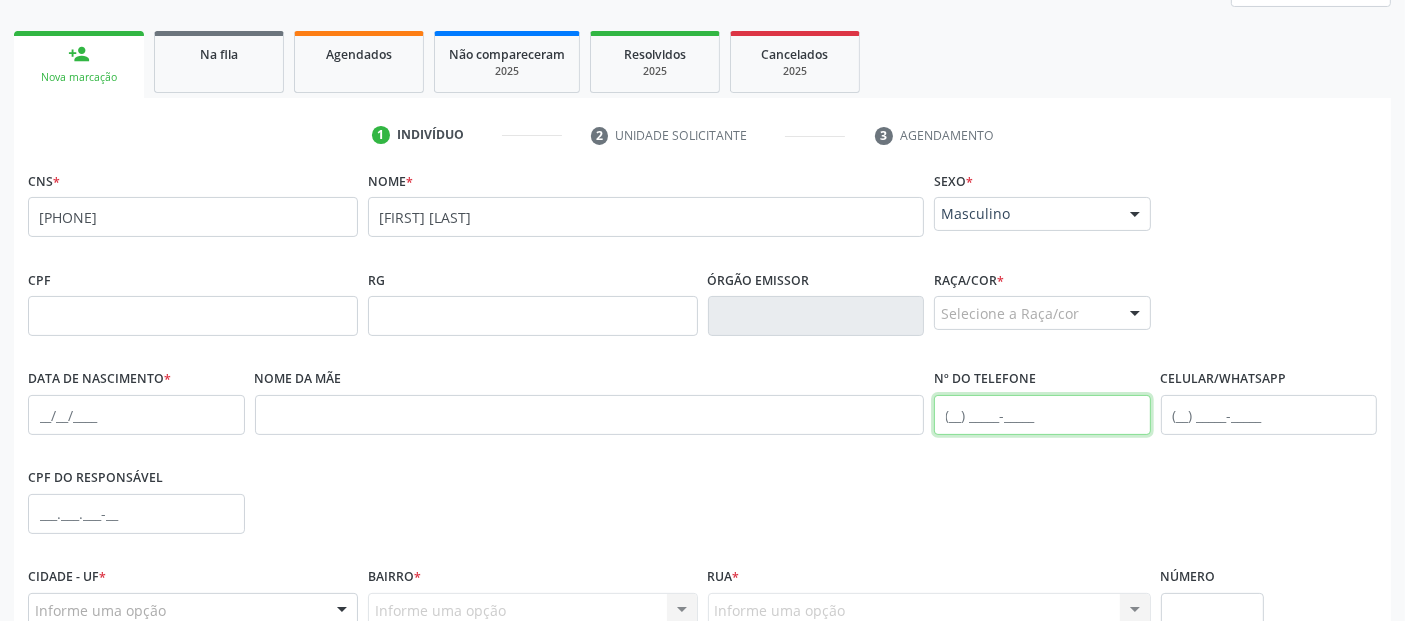paste on "([AREA]) [PHONE]" 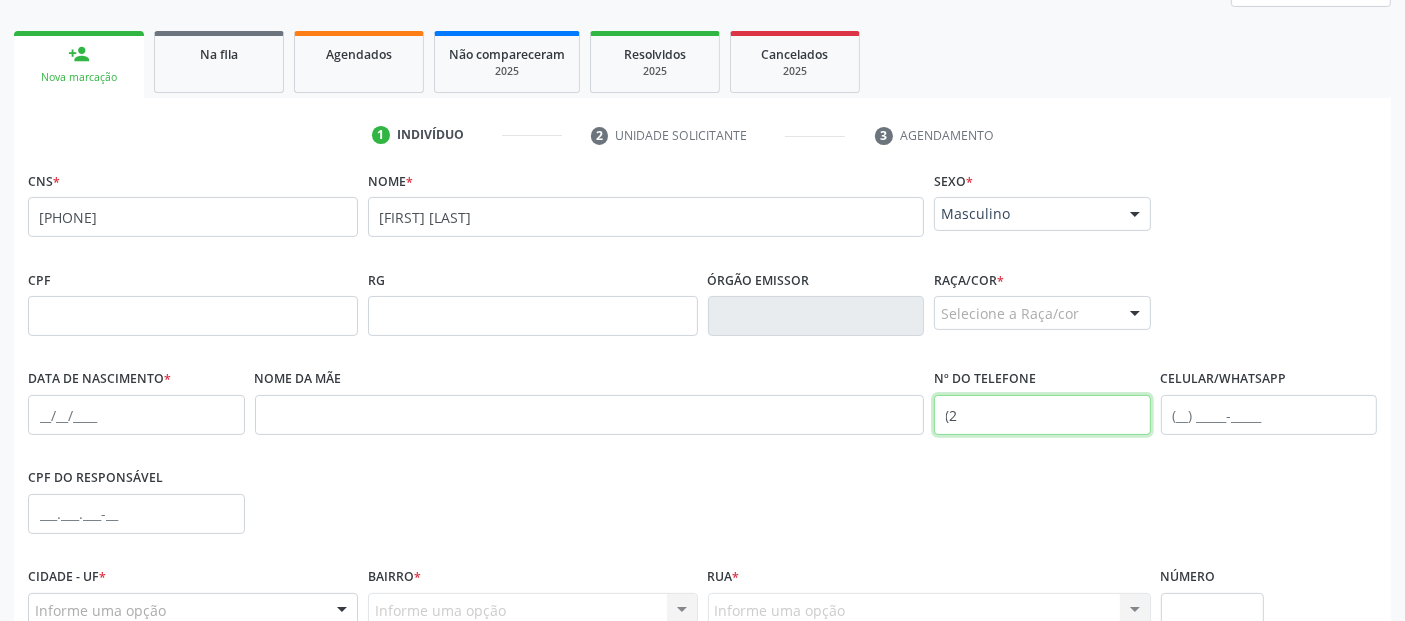 type on "(" 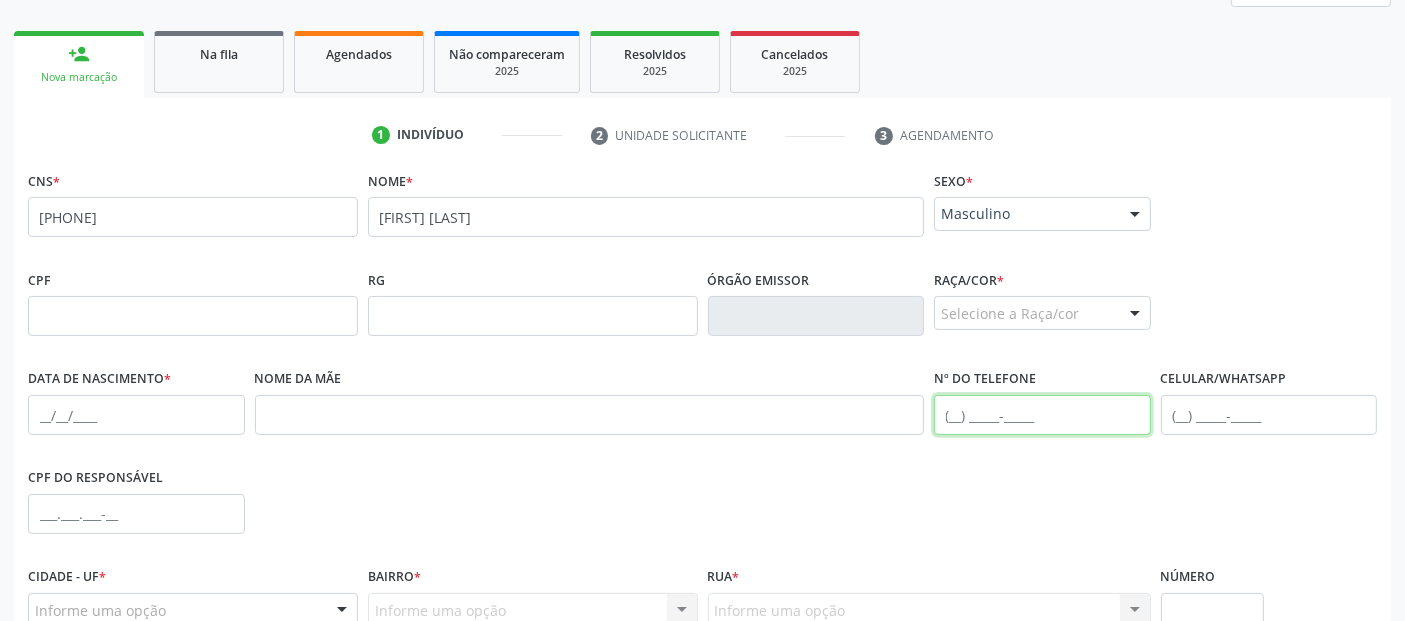 paste on "([AREA]) [PHONE]" 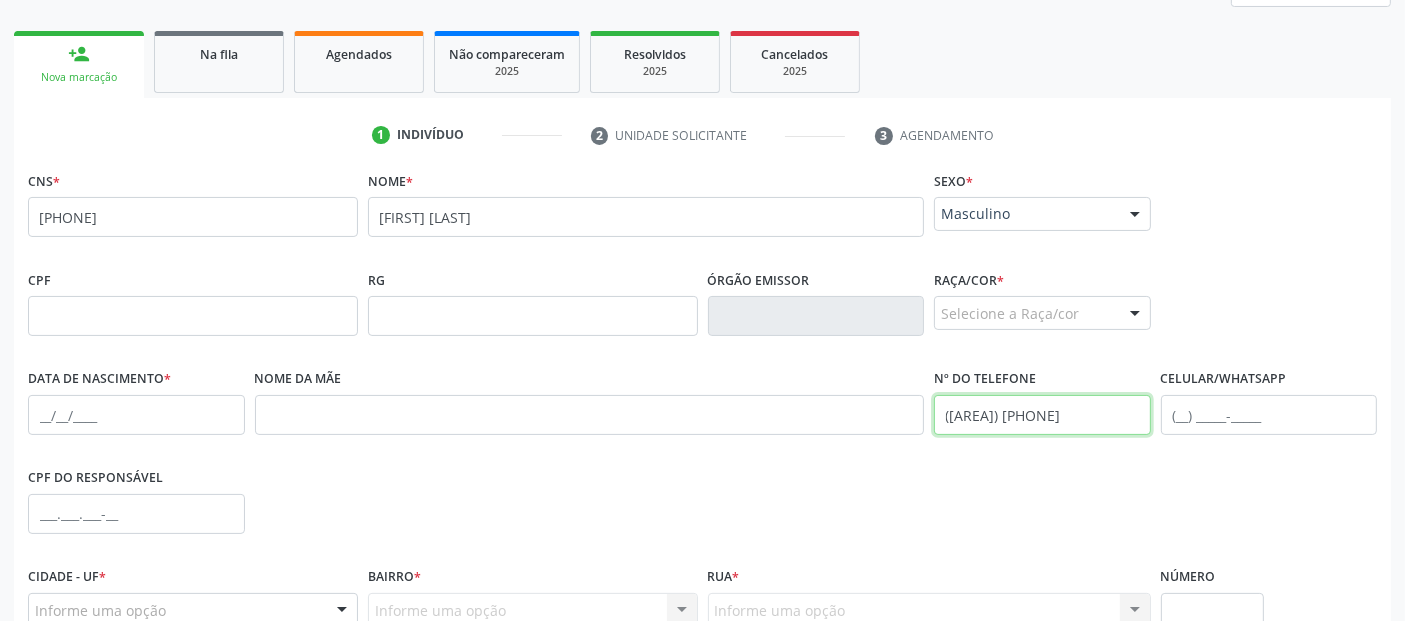 click on "([AREA]) [PHONE]" at bounding box center [1042, 415] 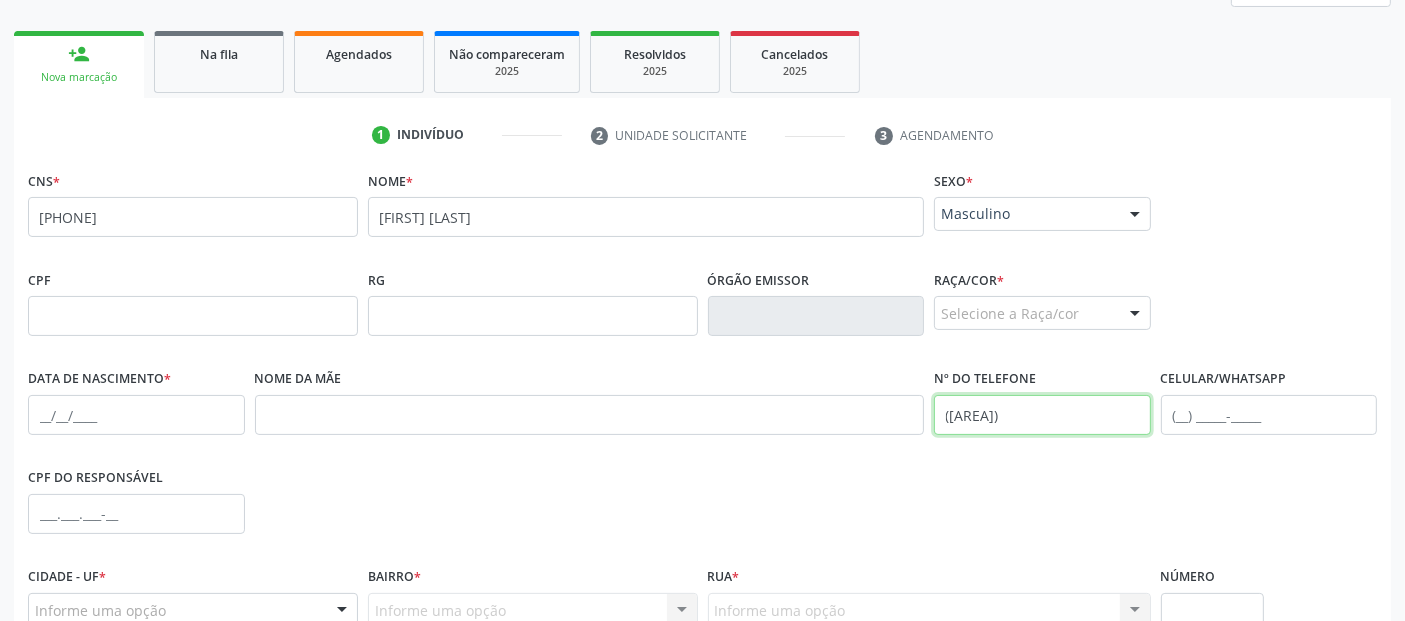 paste on ") 2501-2025" 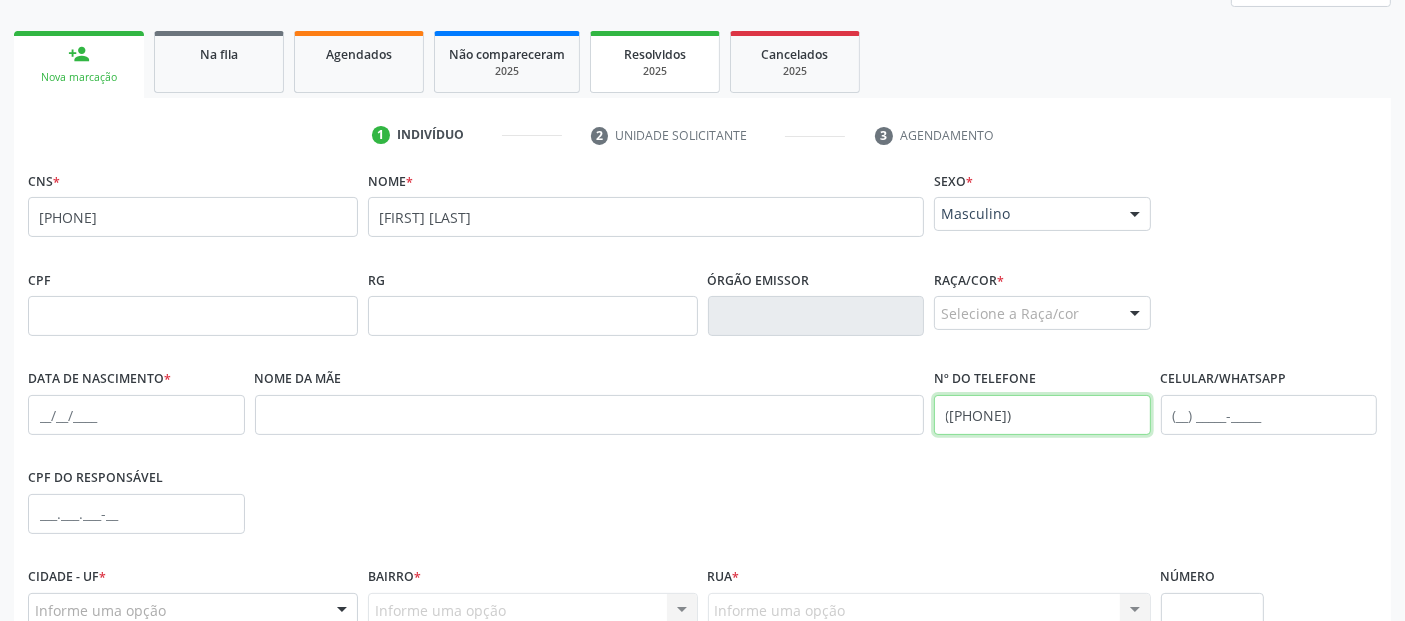 type on "([PHONE])" 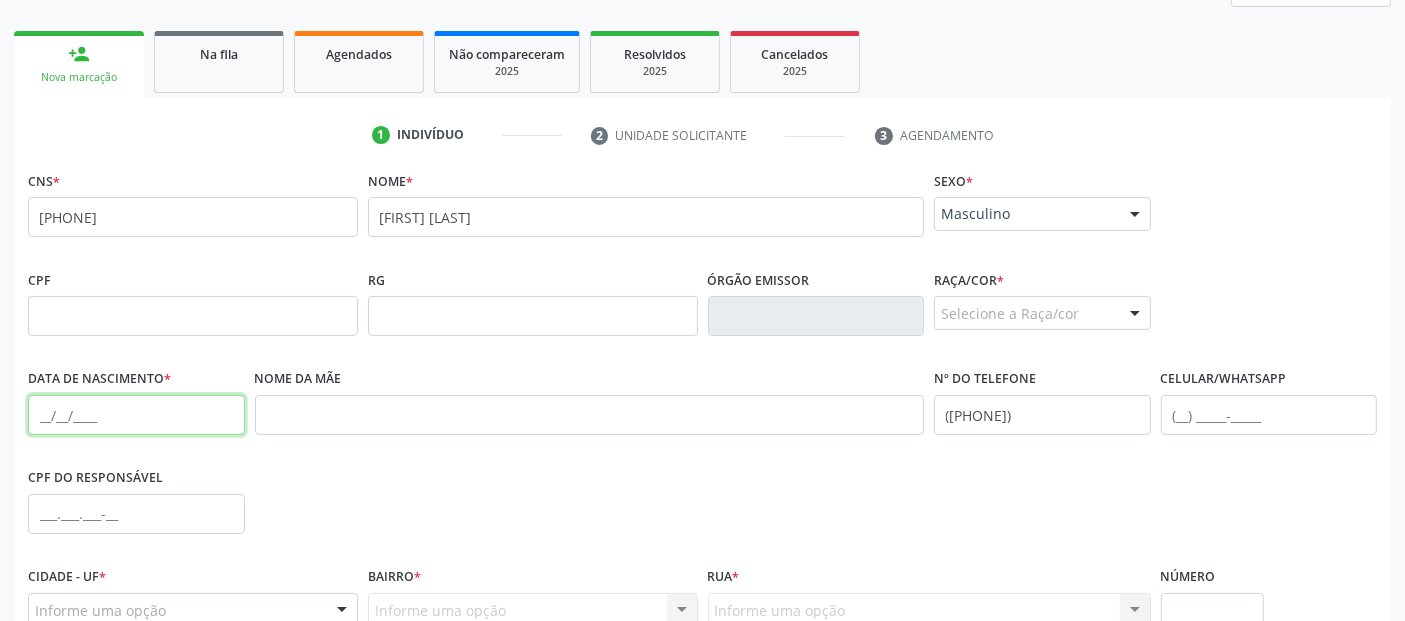 click at bounding box center (136, 415) 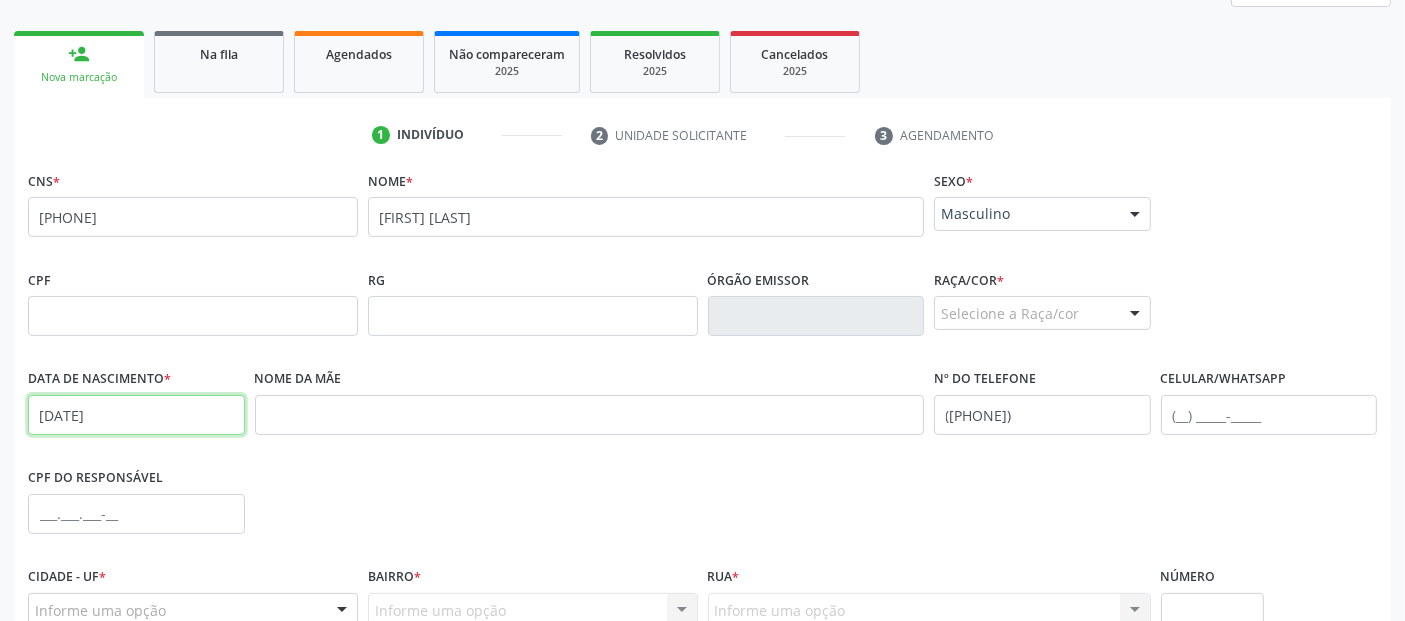 type on "[DATE]" 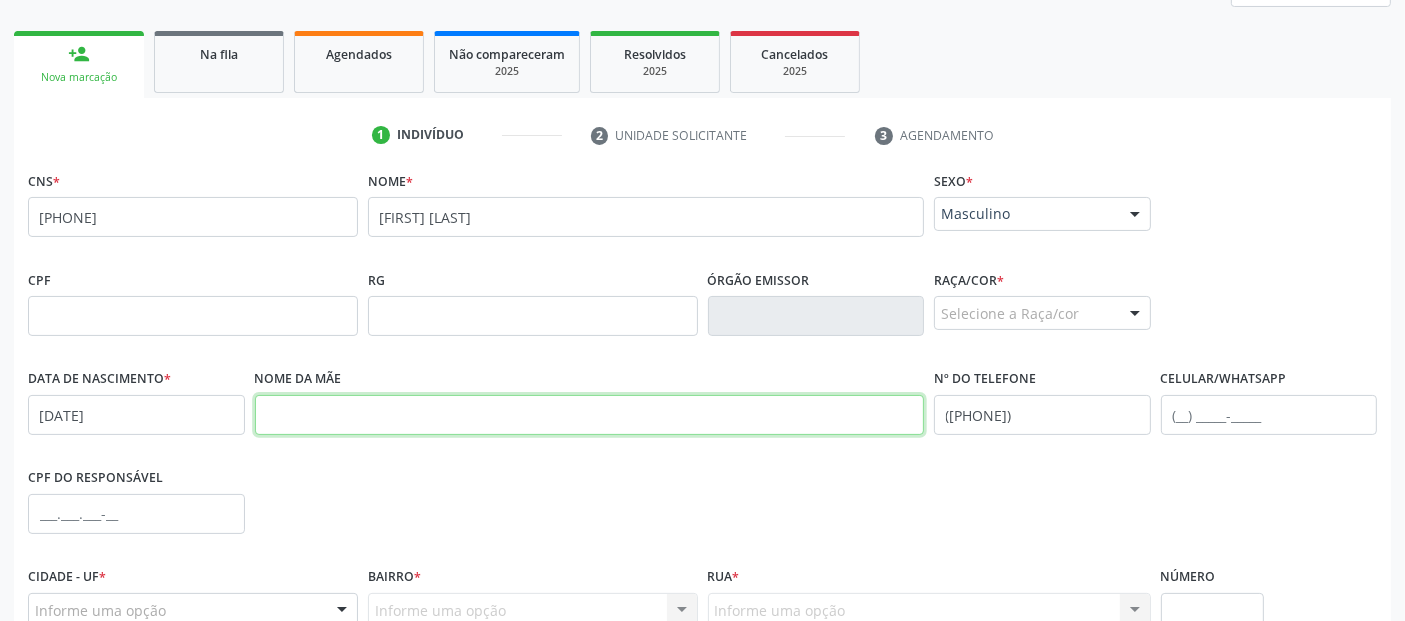 click at bounding box center [590, 415] 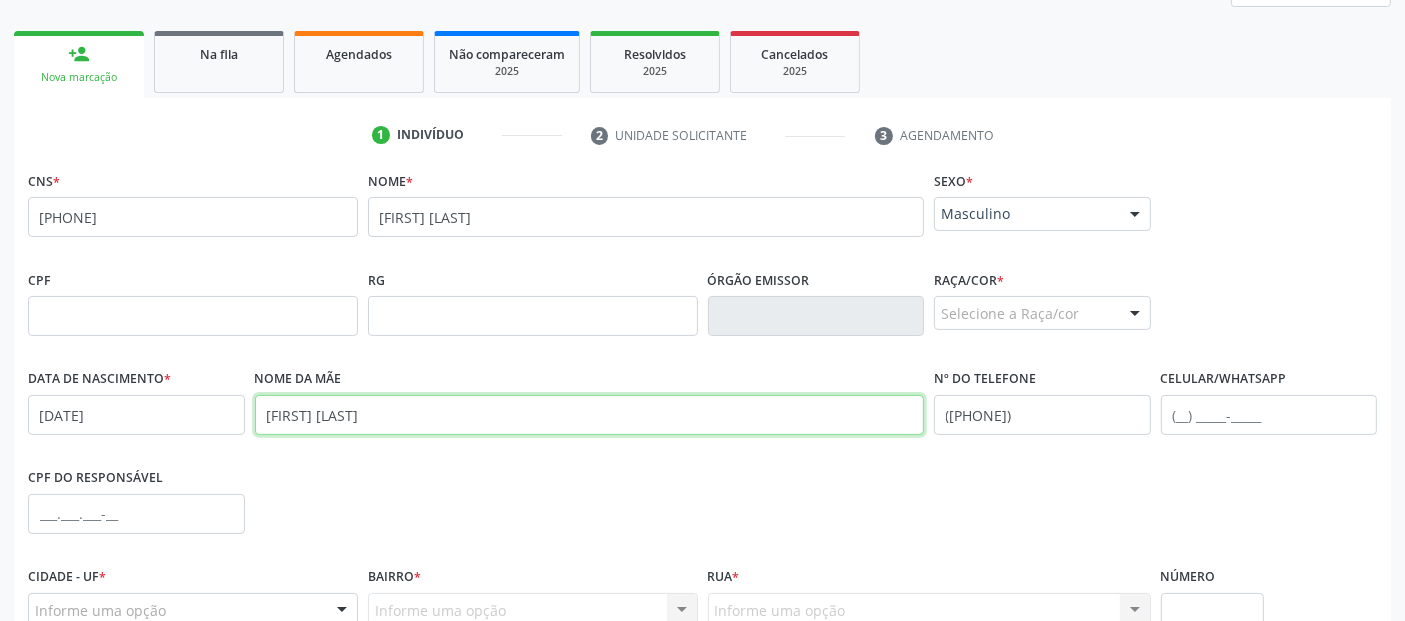 type on "[FIRST] [LAST]" 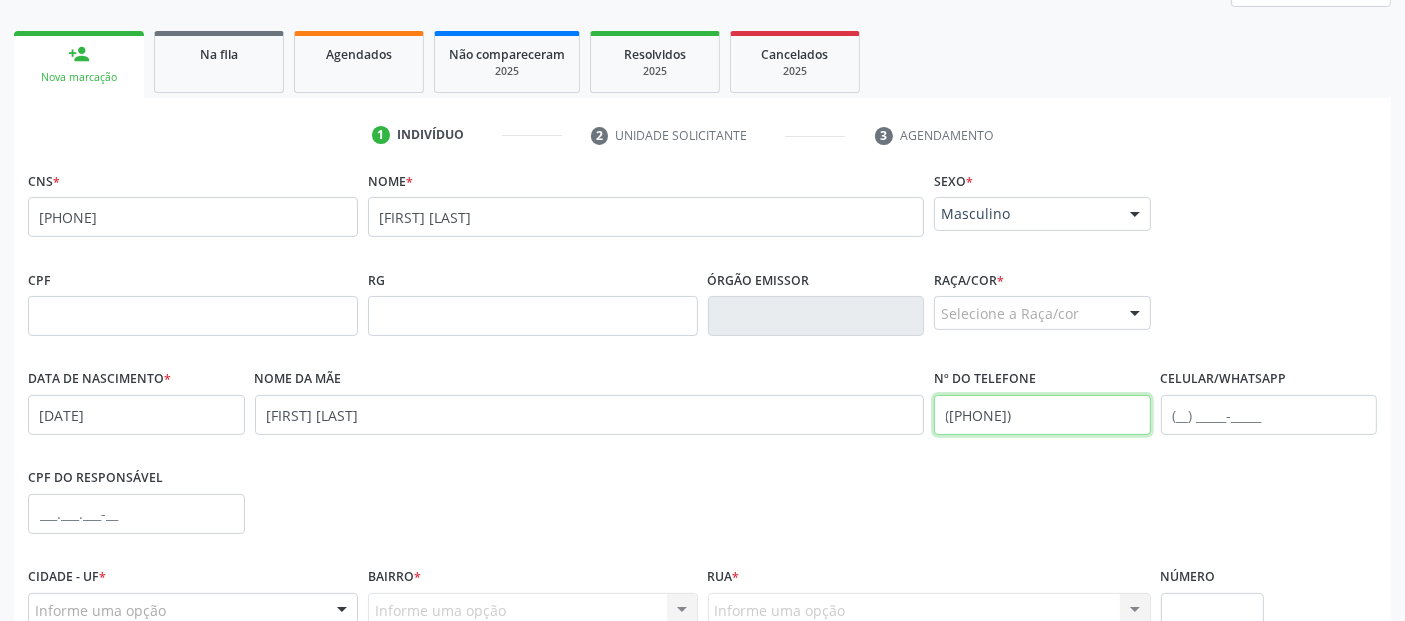 click on "([PHONE])" at bounding box center (1042, 415) 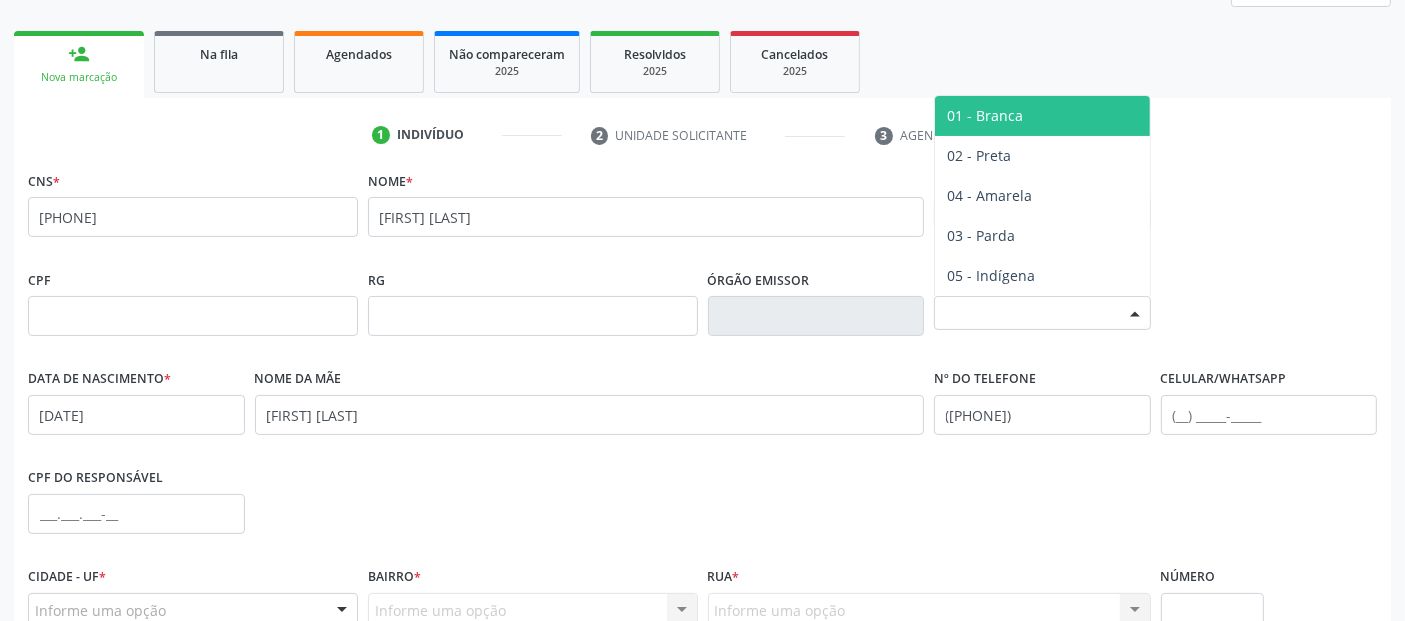 click on "Selecione a Raça/cor" at bounding box center (1042, 313) 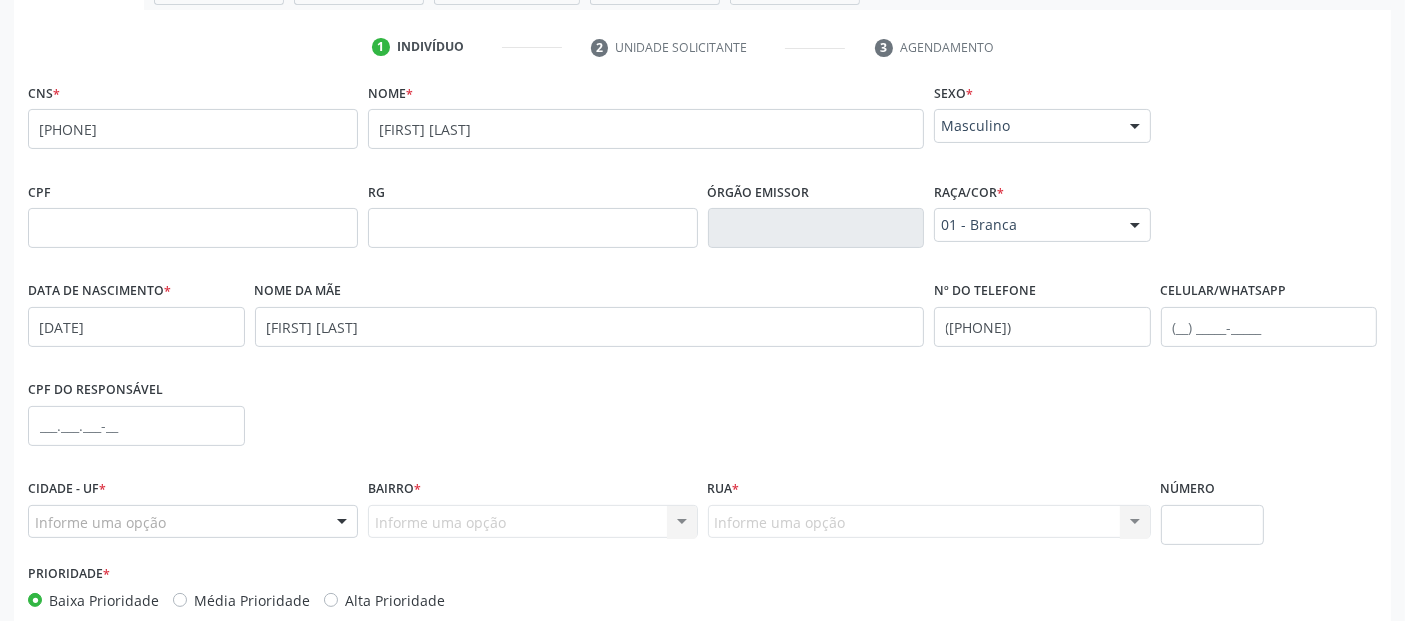 scroll, scrollTop: 489, scrollLeft: 0, axis: vertical 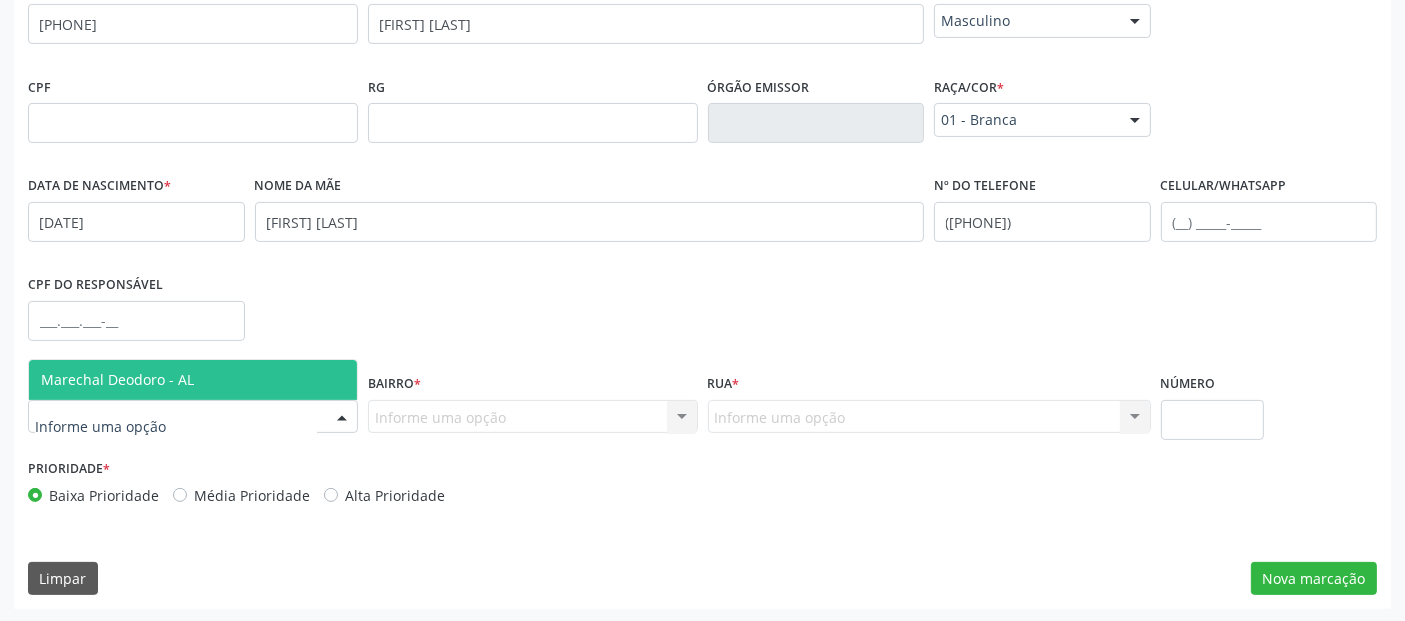 click on "Marechal Deodoro - AL" at bounding box center (193, 380) 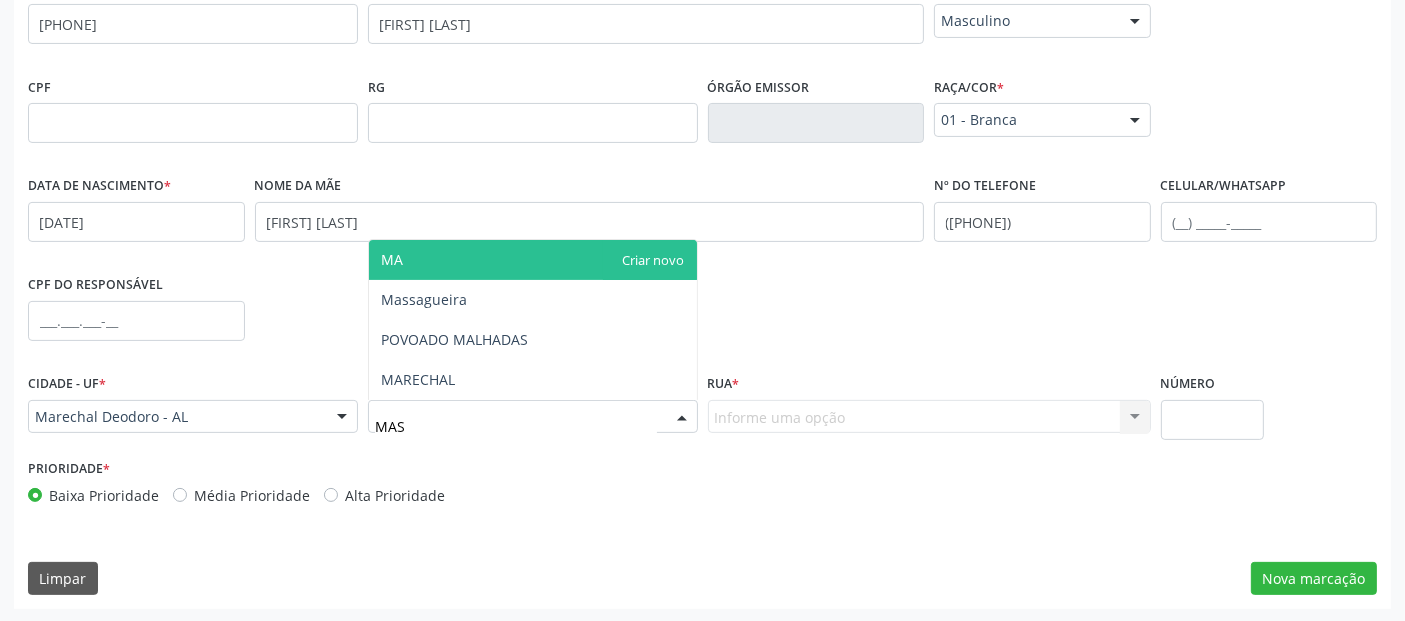 type on "MASS" 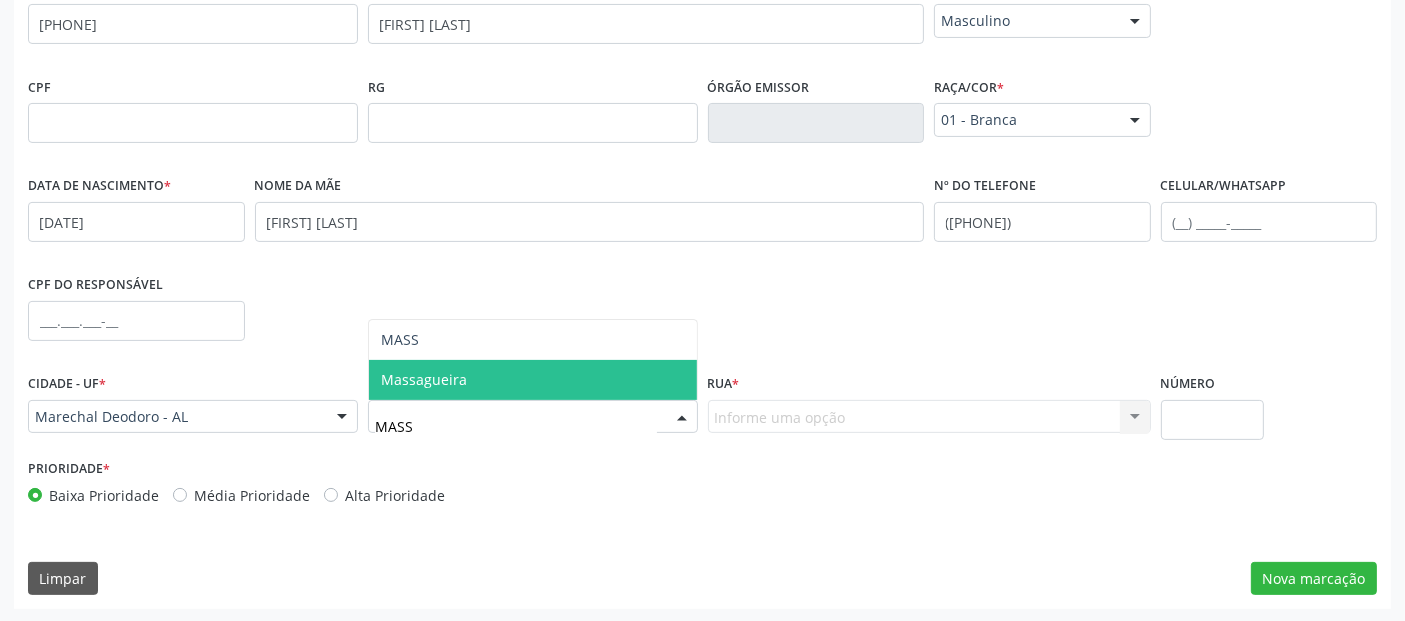 click on "Massagueira" at bounding box center (533, 380) 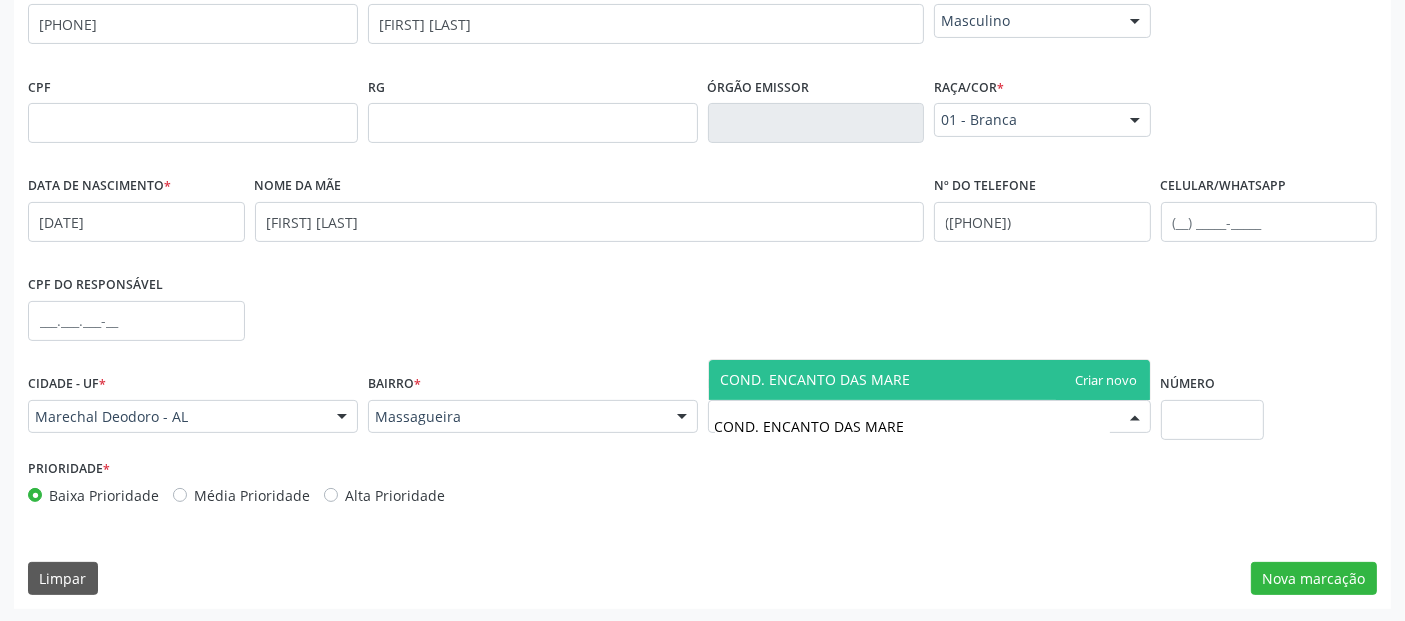 type on "COND. ENCANTO DAS MARES" 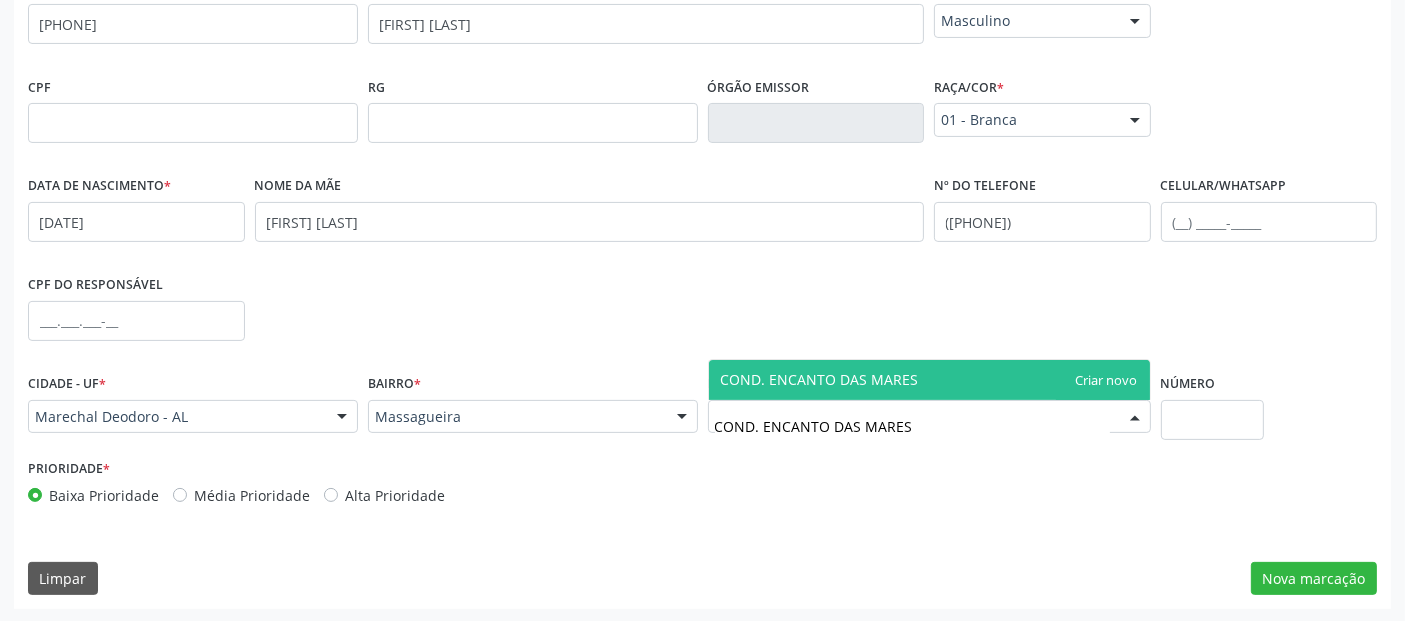 click on "COND. ENCANTO DAS MARES" at bounding box center (929, 380) 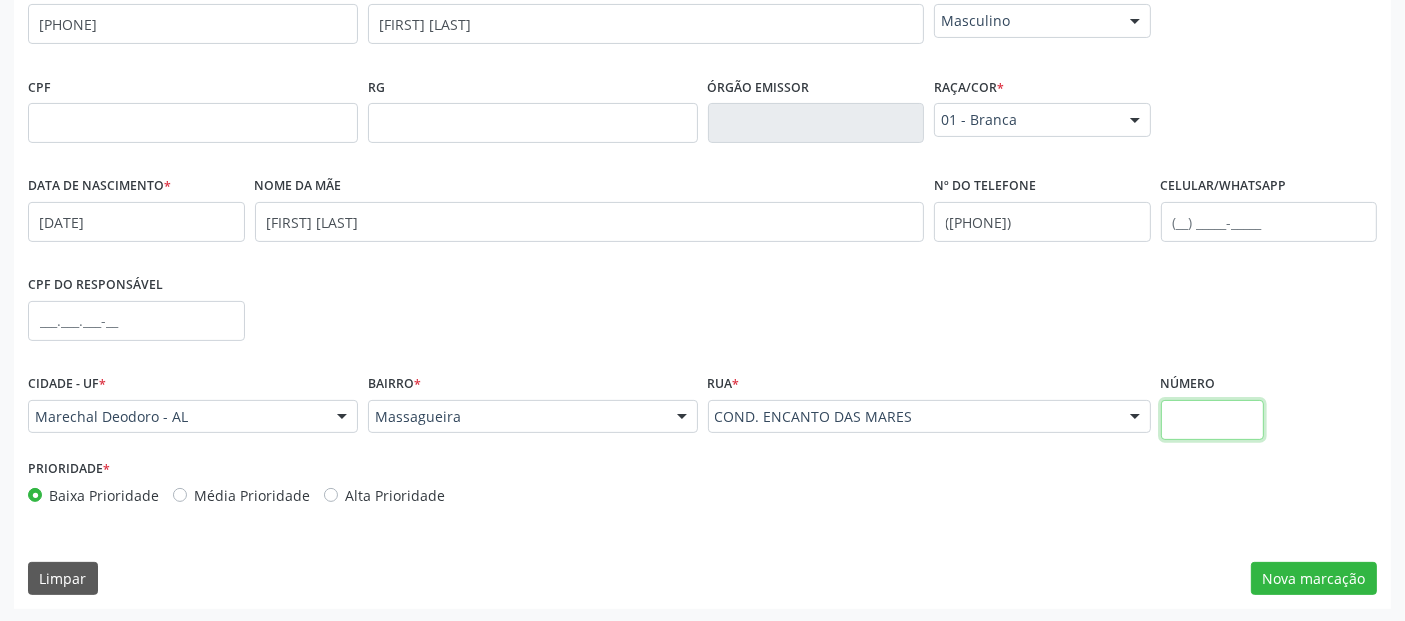 click at bounding box center [1212, 420] 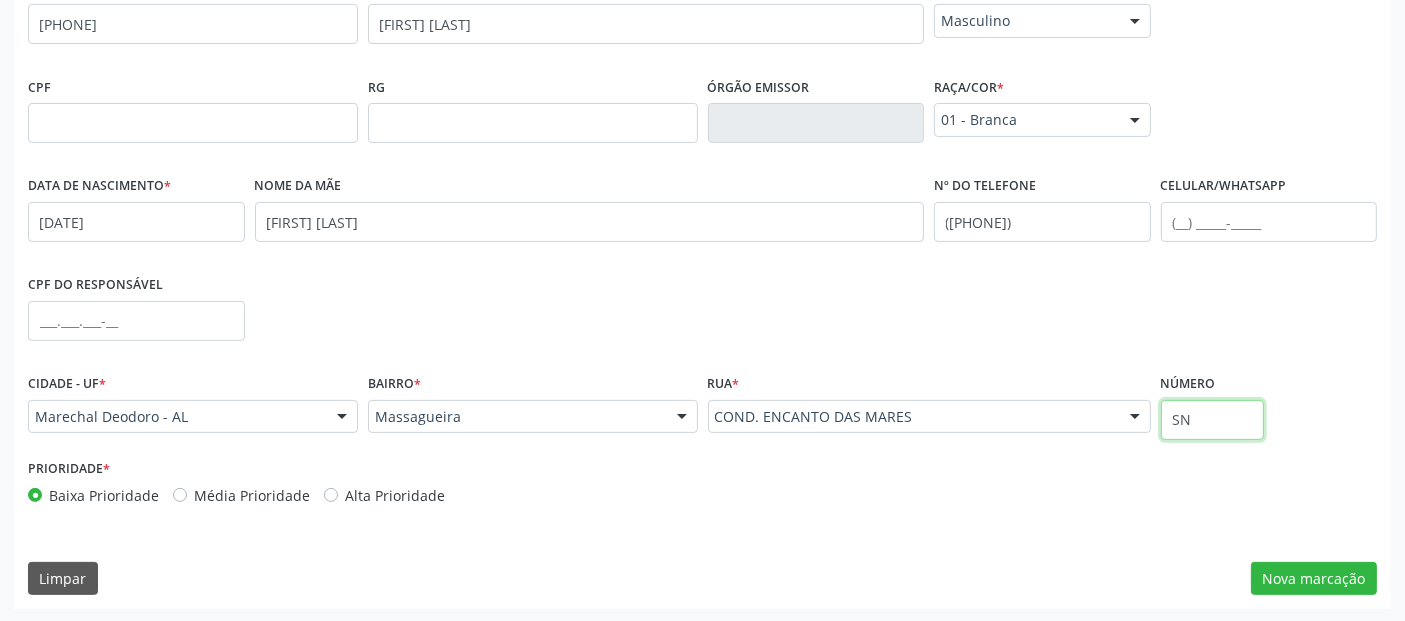 type on "SN" 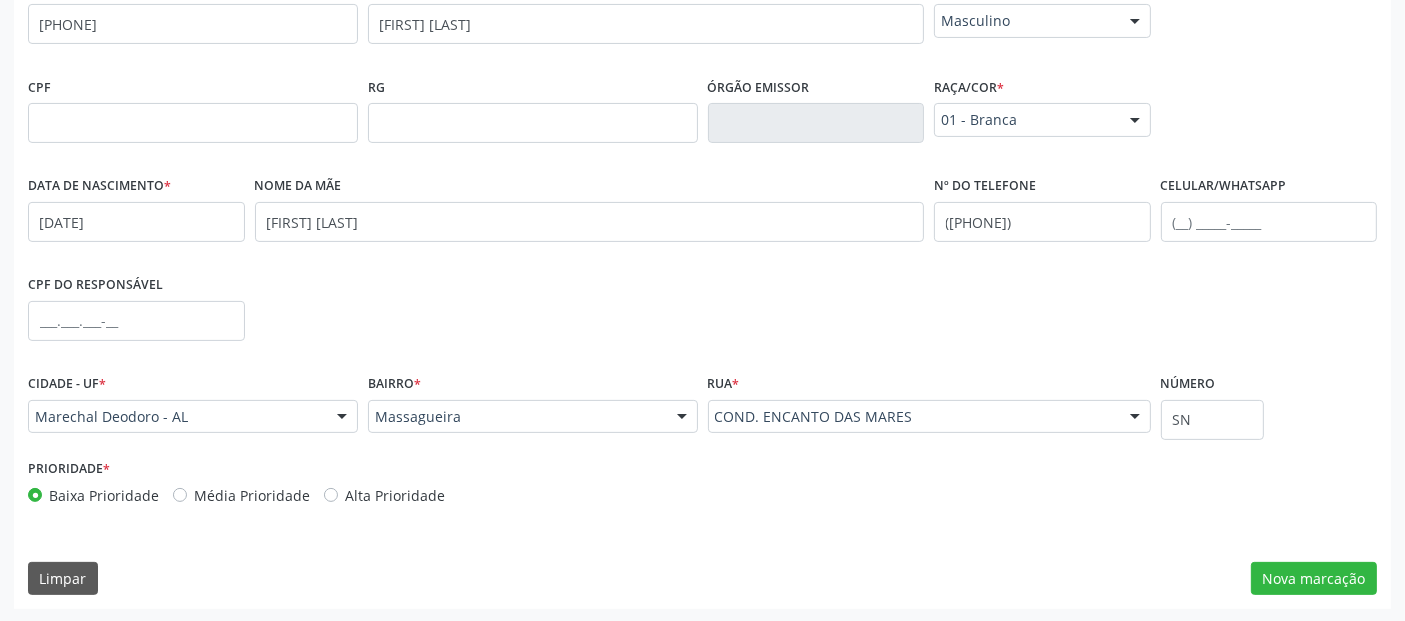 click on "CNS
*
[PHONE]       none
Nome
*
[FIRST] [LAST]
Sexo
*
Masculino         Masculino   Feminino
Nenhum resultado encontrado para: "   "
Não há nenhuma opção para ser exibida.
CPF
RG
Órgão emissor
Raça/cor
*
01 - Branca         01 - Branca   02 - Preta   04 - Amarela   03 - Parda   05 - Indígena
Nenhum resultado encontrado para: "   "
Não há nenhuma opção para ser exibida.
Data de nascimento
*
[DATE]
Nome da mãe
[FIRST] [LAST]
Nº do Telefone
([PHONE])
Celular/WhatsApp
CPF do responsável
Cidade - UF
*
[CITY] - [STATE]         [CITY] - [STATE]       "
*" at bounding box center (702, 291) 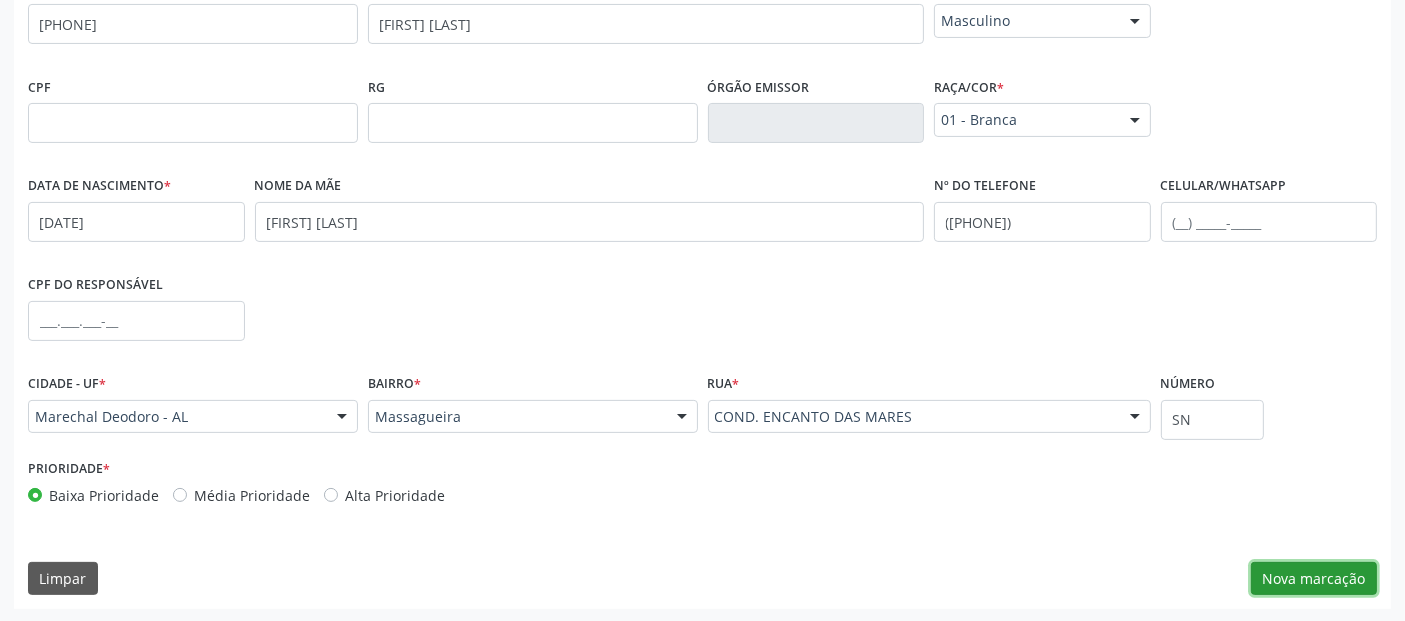 click on "Nova marcação" at bounding box center (1314, 579) 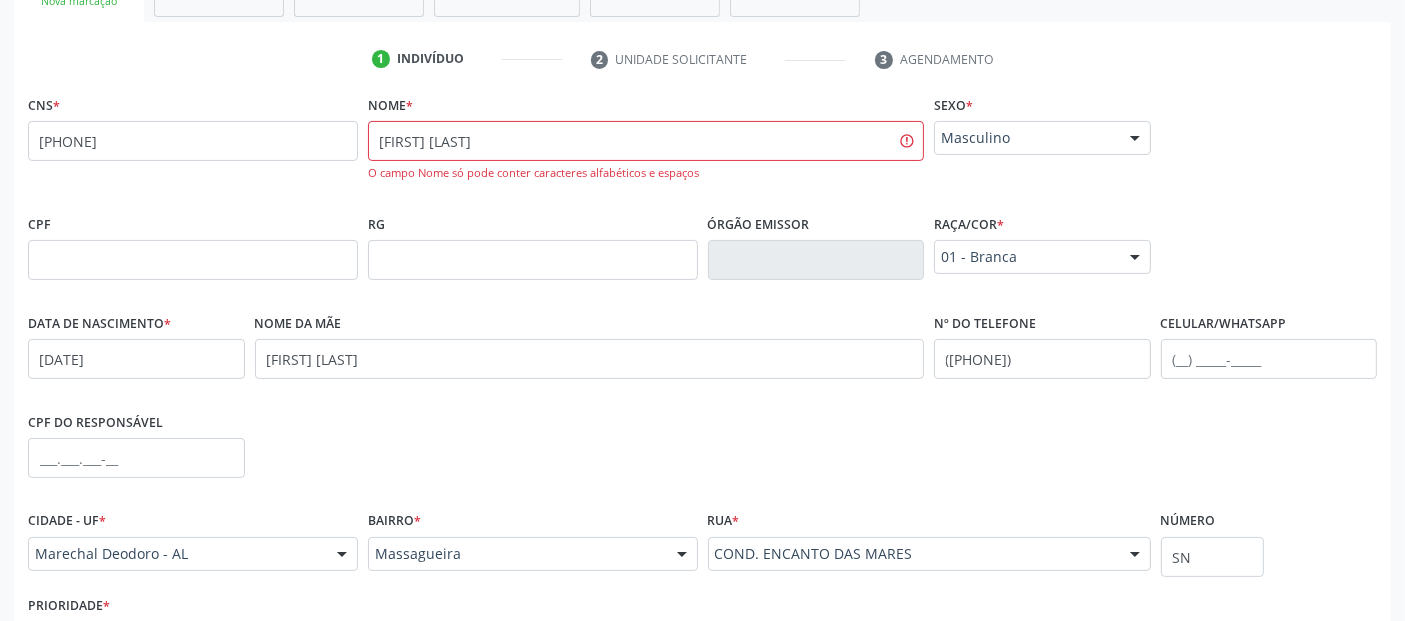 scroll, scrollTop: 357, scrollLeft: 0, axis: vertical 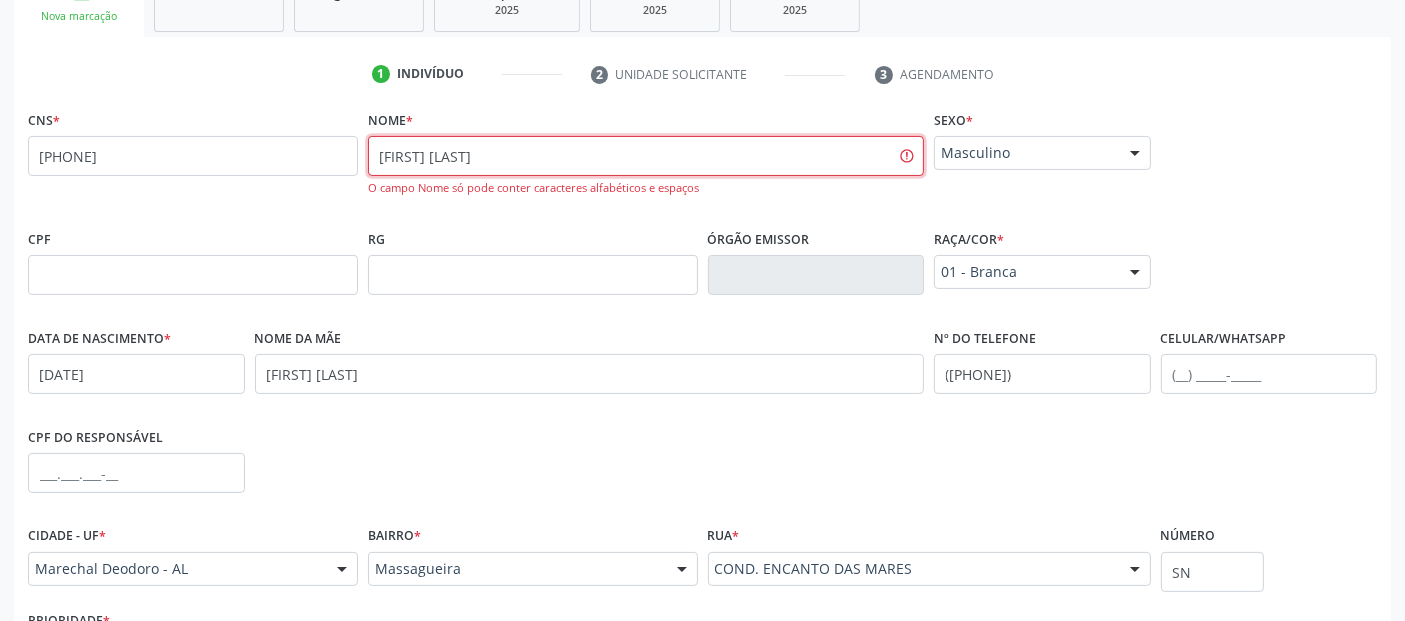 click on "[FIRST] [LAST]" at bounding box center [646, 156] 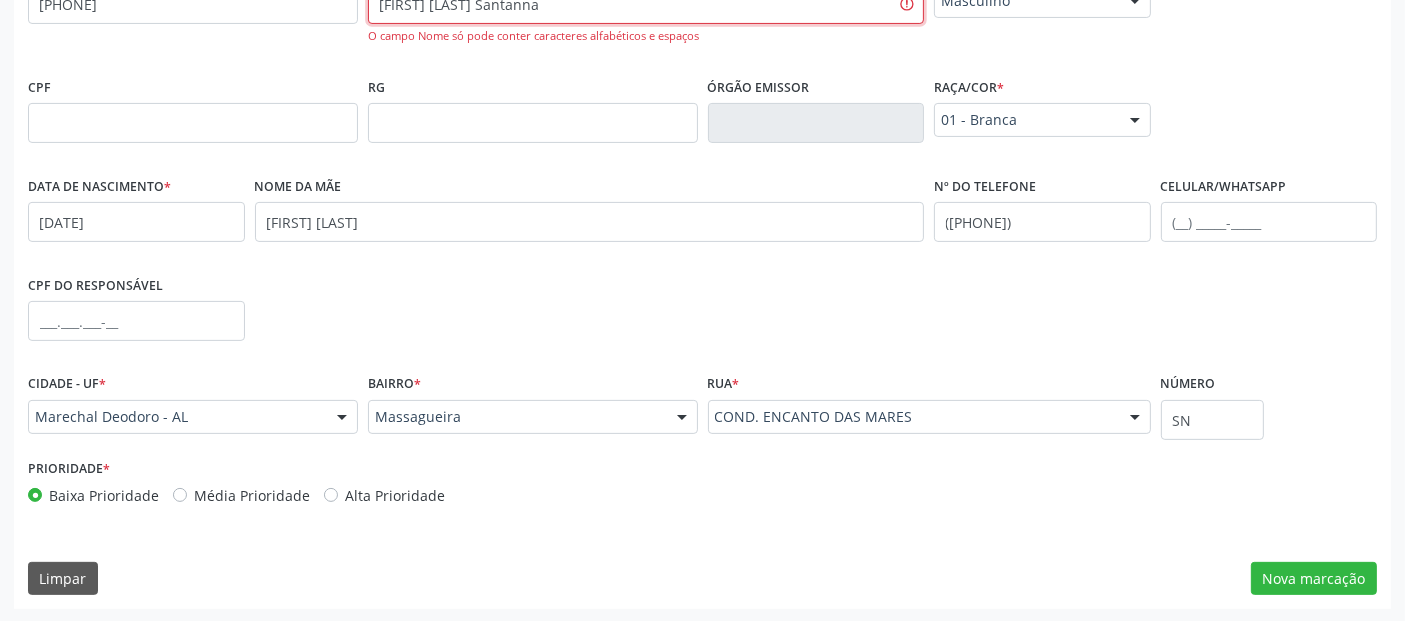 type on "[FIRST] [LAST] Santanna" 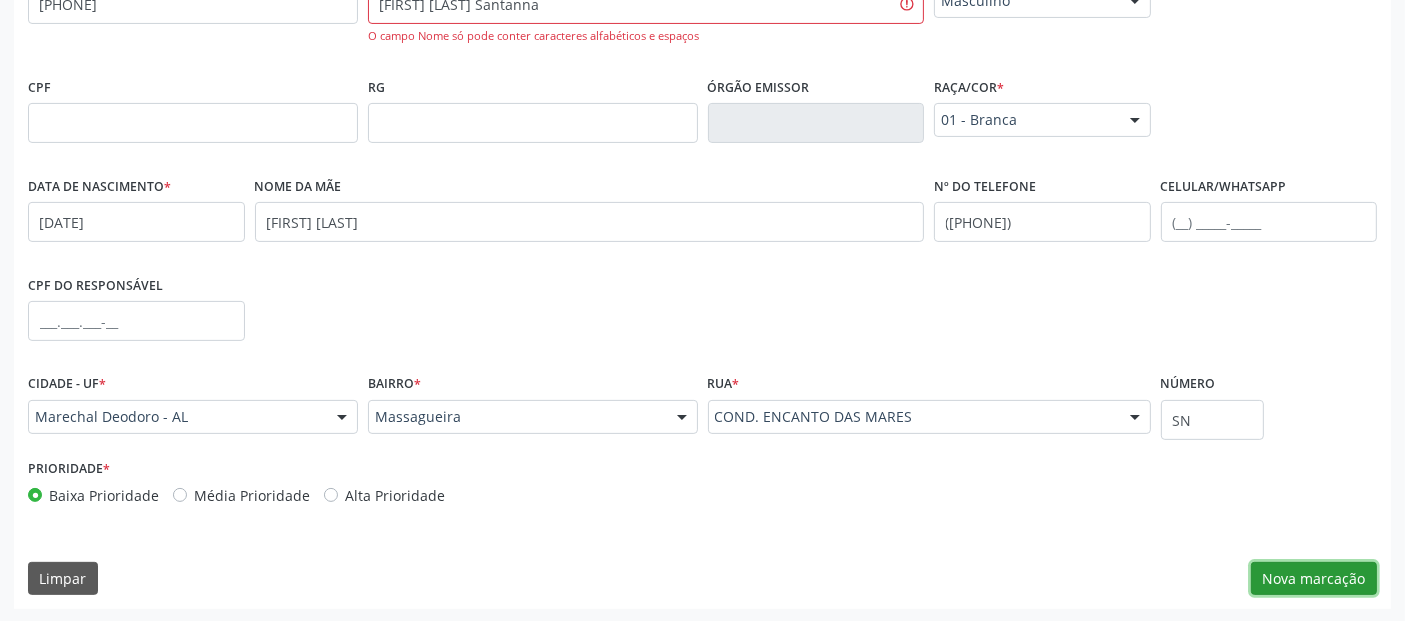 click on "Nova marcação" at bounding box center [1314, 579] 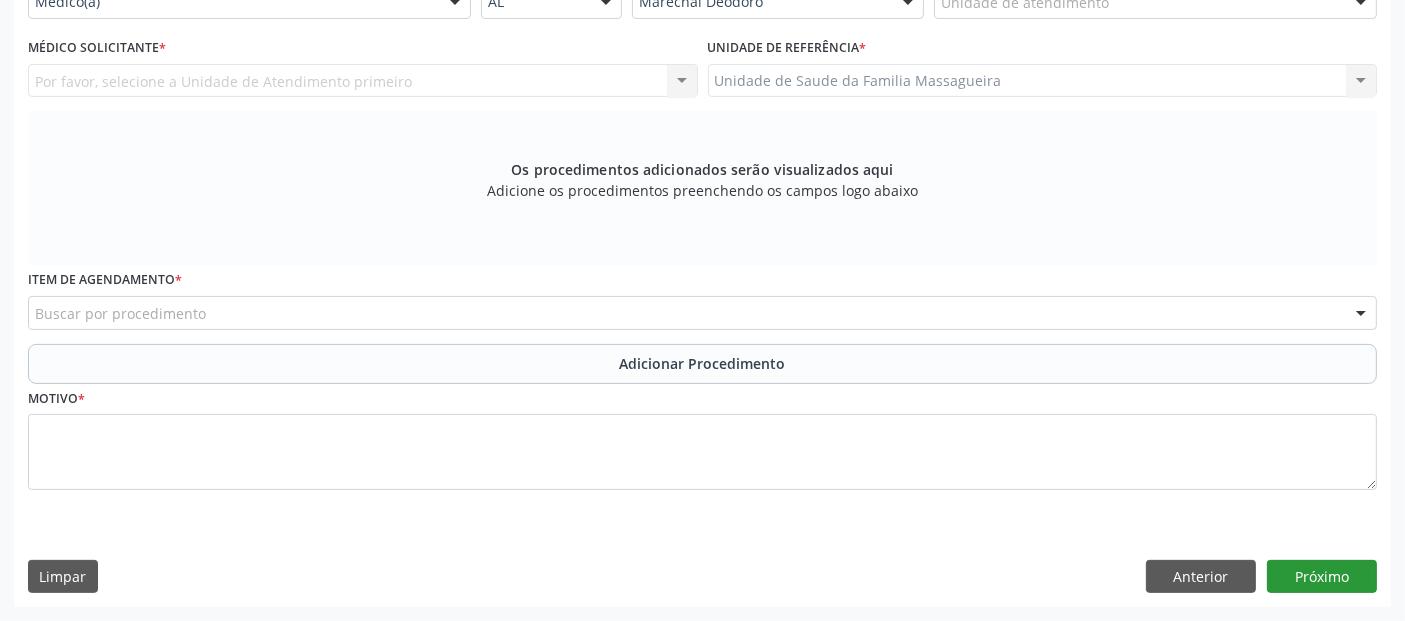 scroll, scrollTop: 505, scrollLeft: 0, axis: vertical 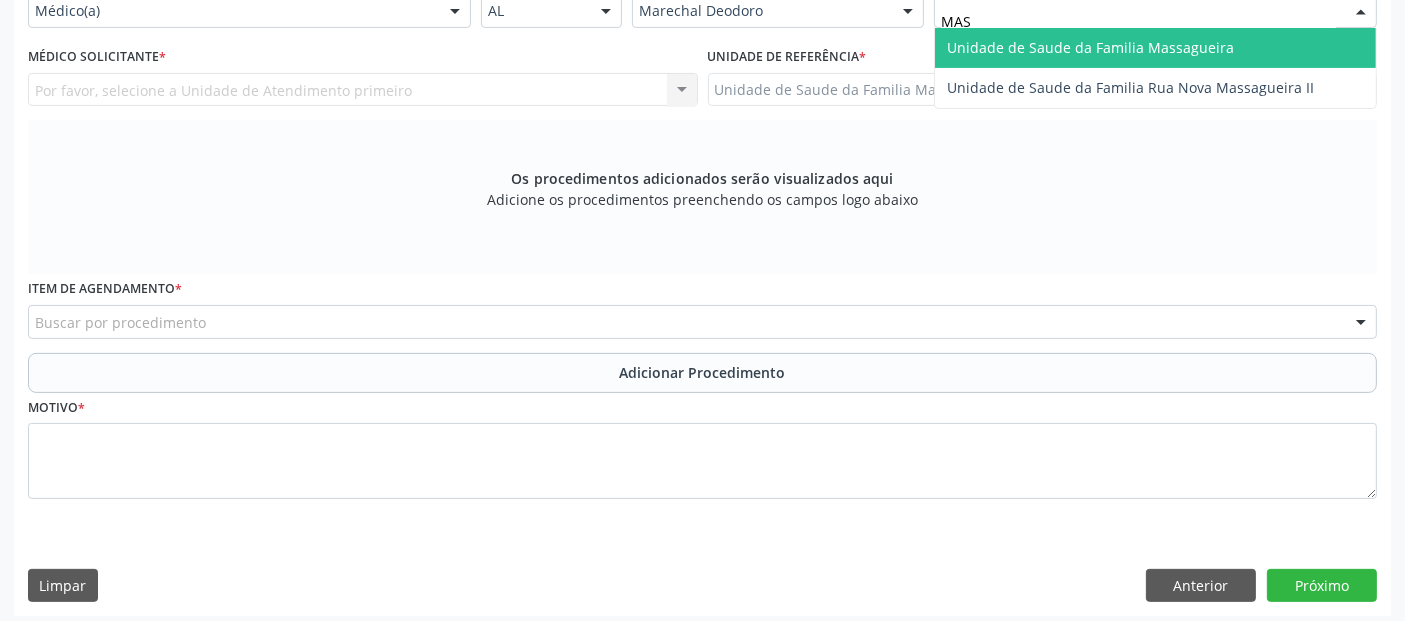 type on "MASS" 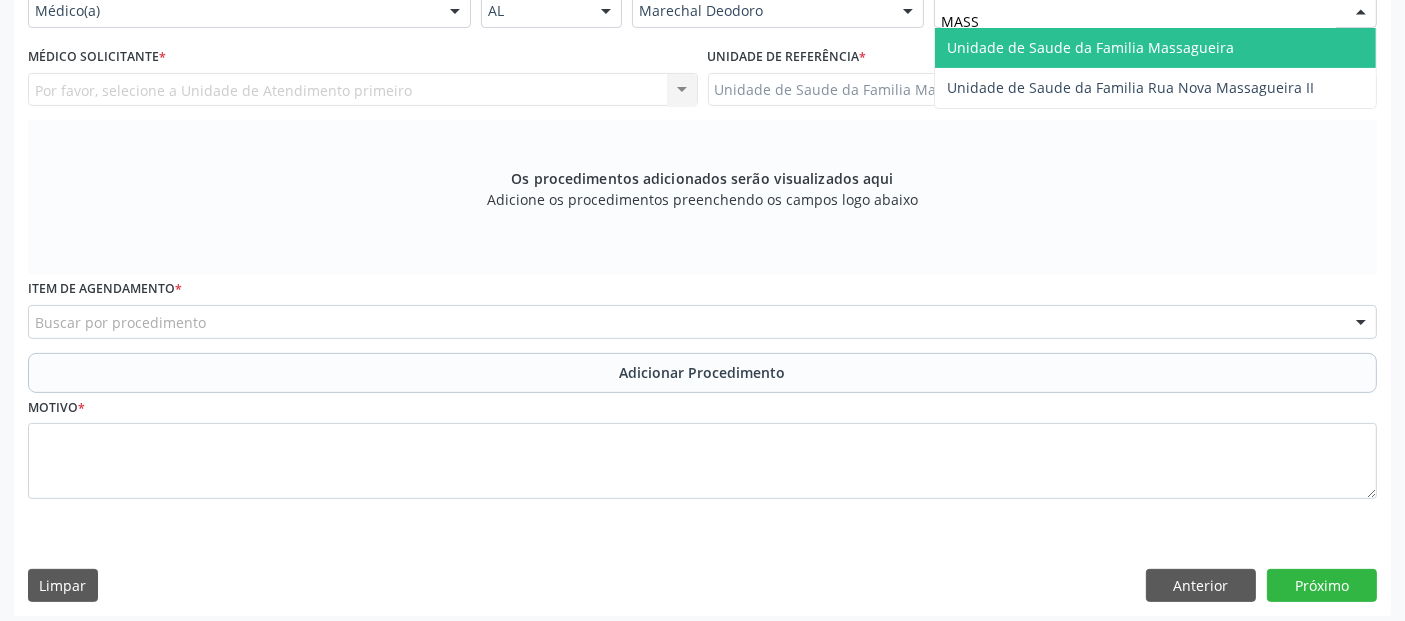 click on "Unidade de Saude da Familia Massagueira" at bounding box center [1155, 48] 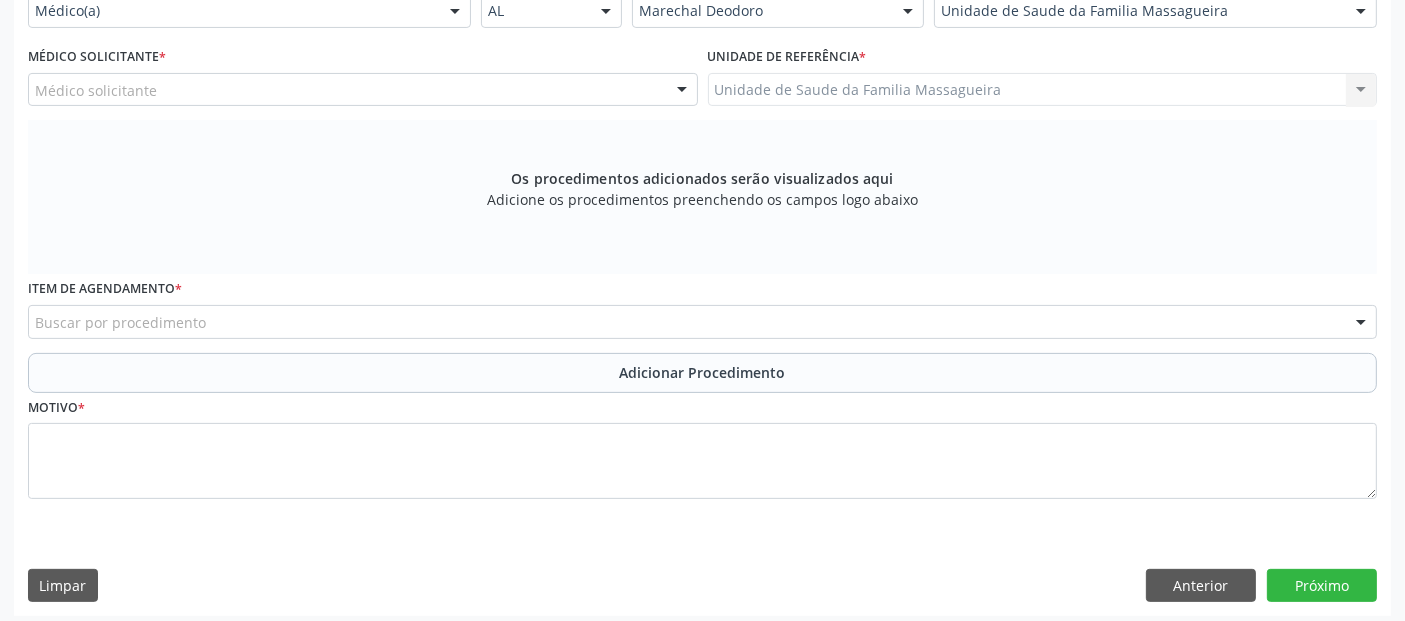 click on "Médico solicitante" at bounding box center (363, 90) 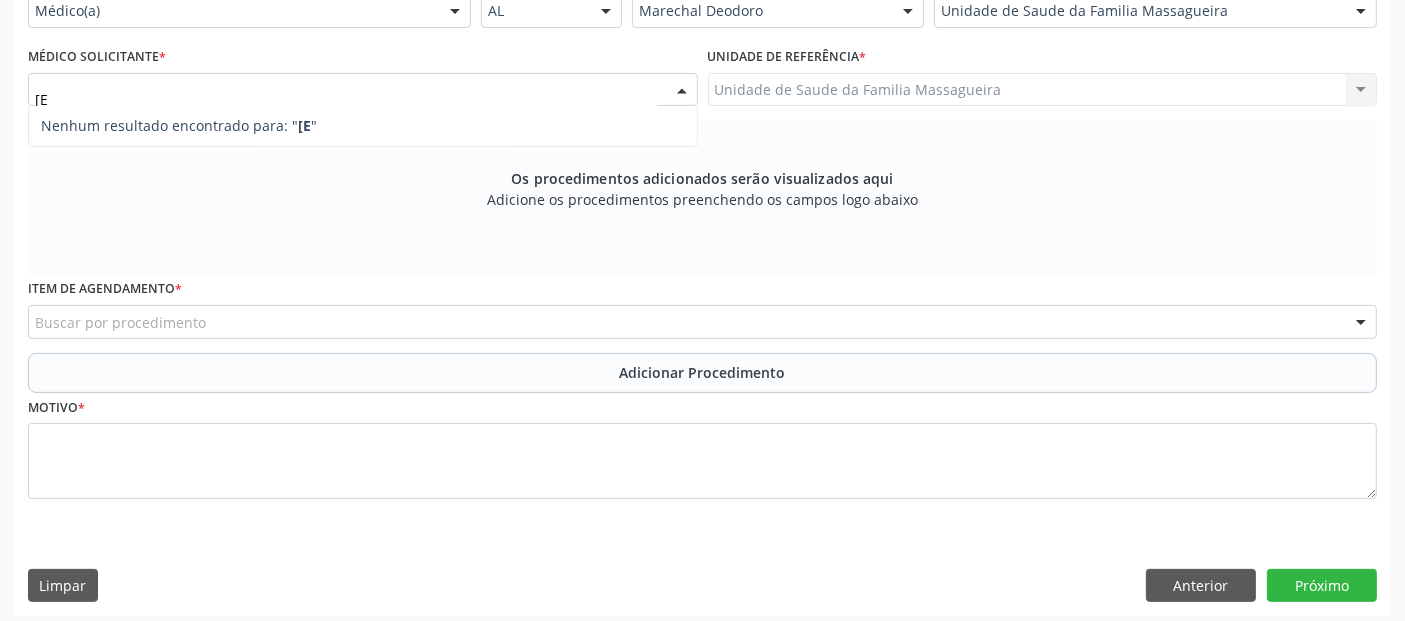 type on "[" 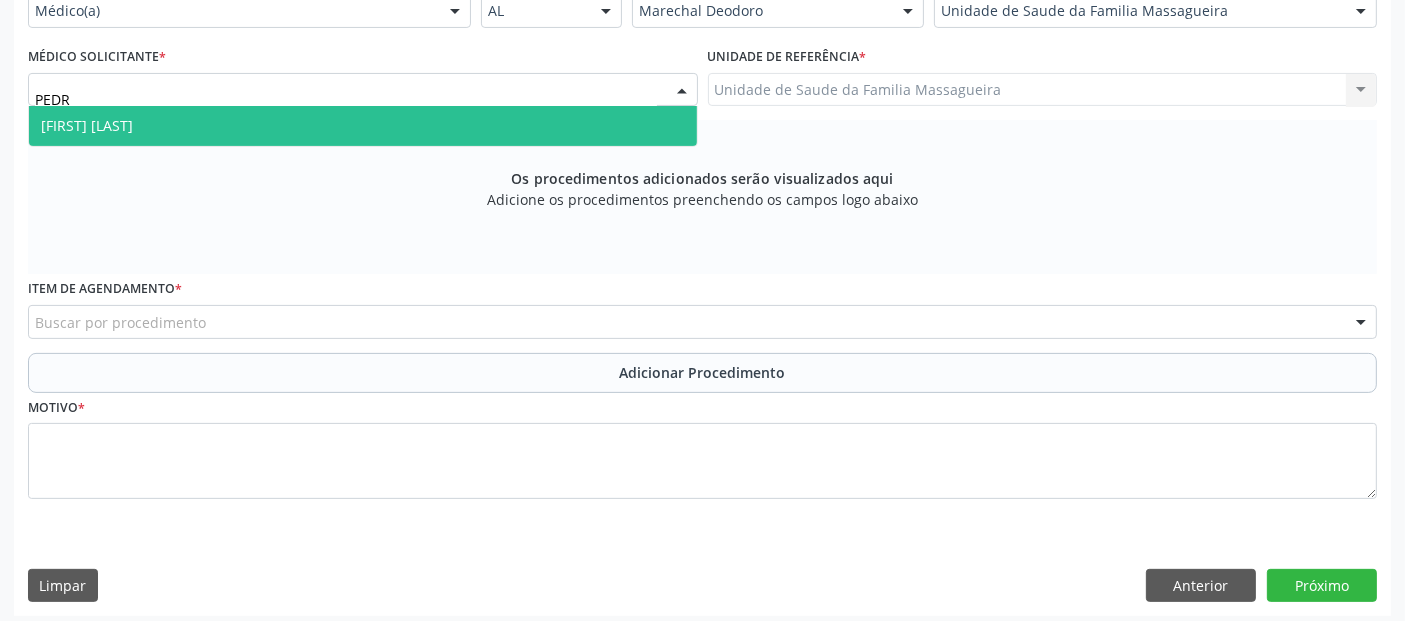 type on "PEDRO" 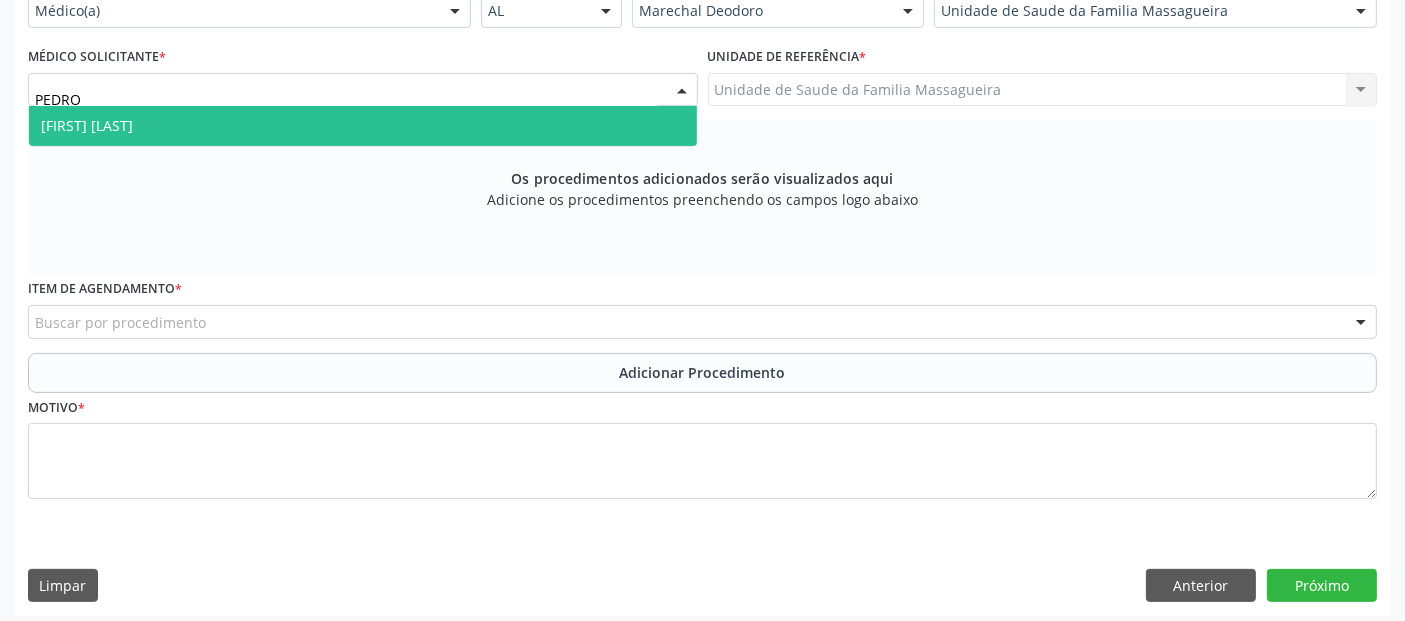 click on "[FIRST] [LAST]" at bounding box center [363, 126] 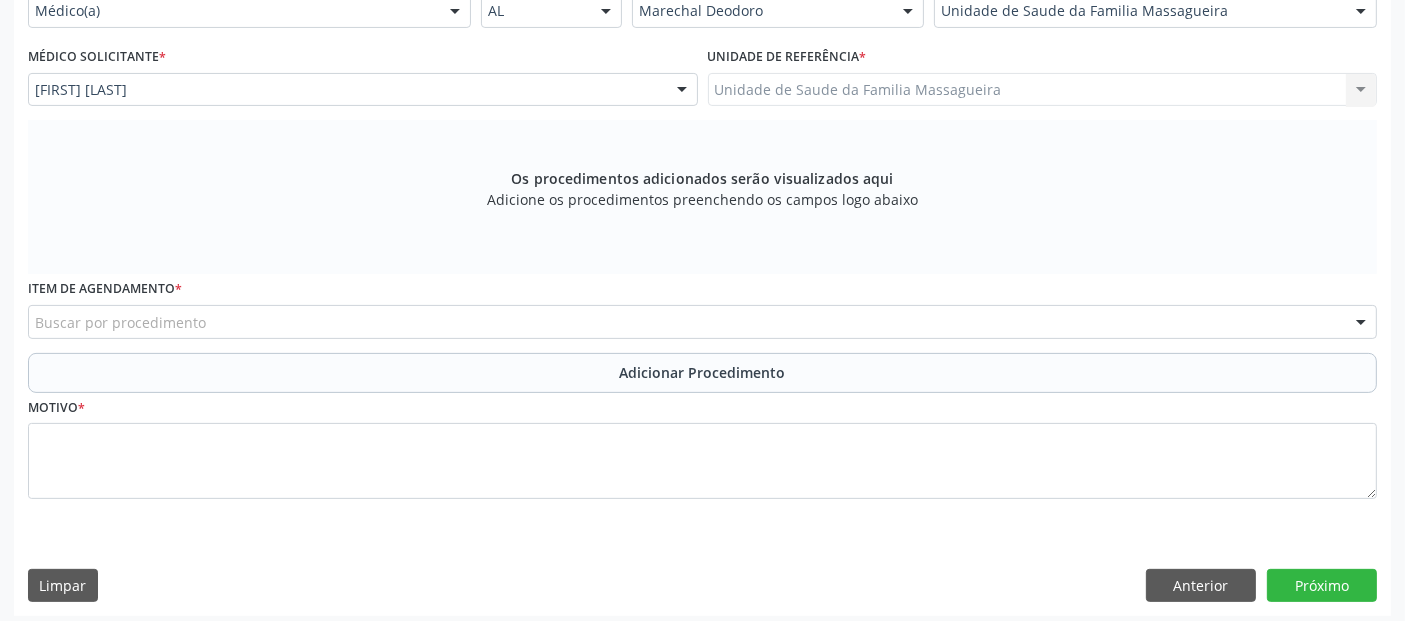 click on "Buscar por procedimento" at bounding box center (702, 322) 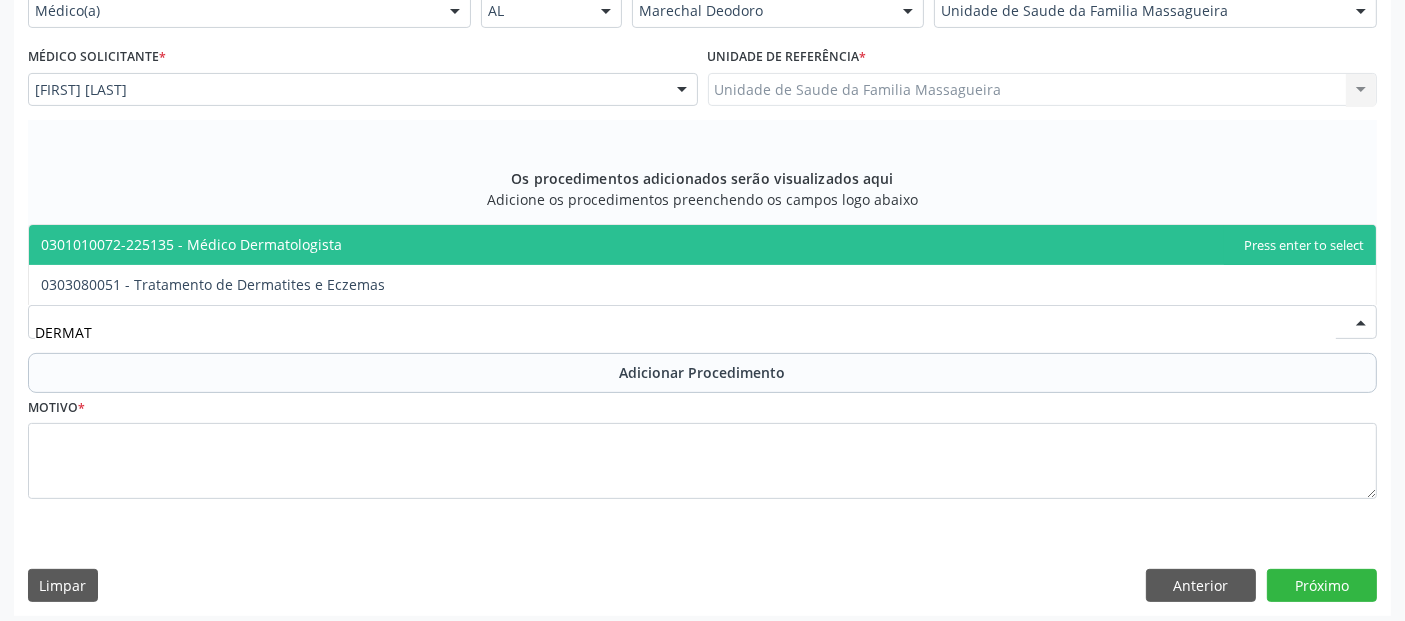 type on "DERMATO" 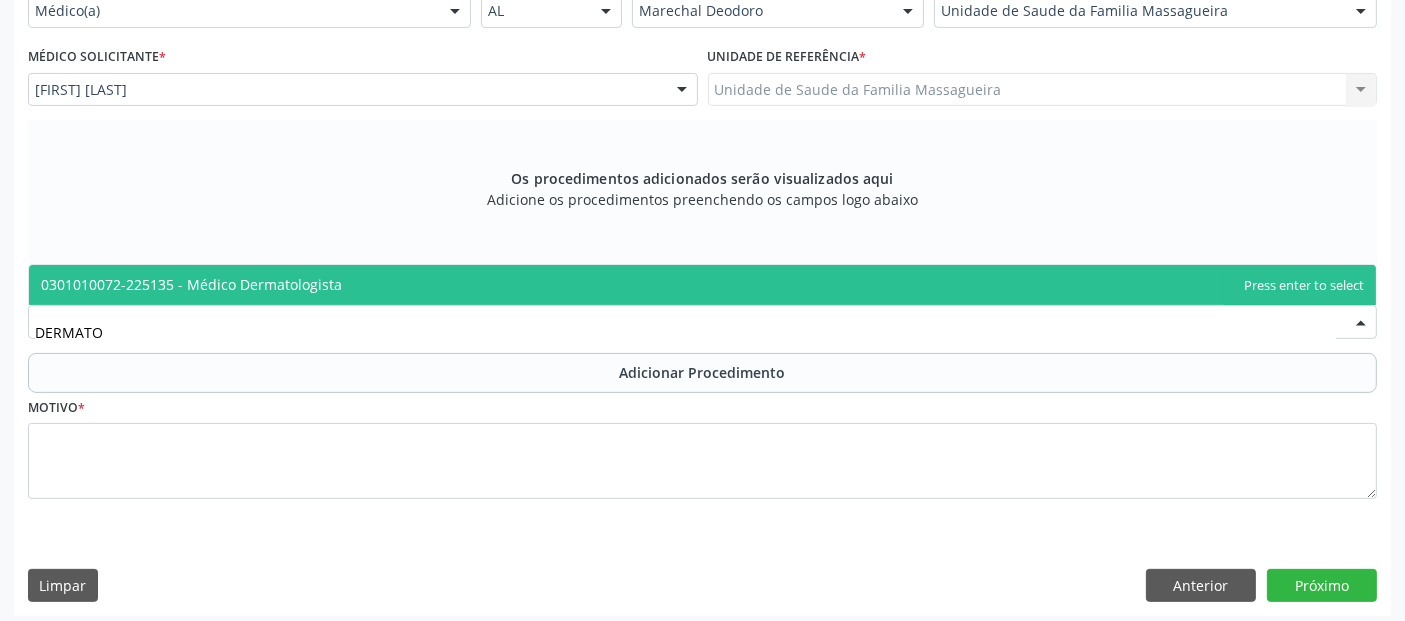 click on "0301010072-225135 - Médico Dermatologista" at bounding box center [702, 285] 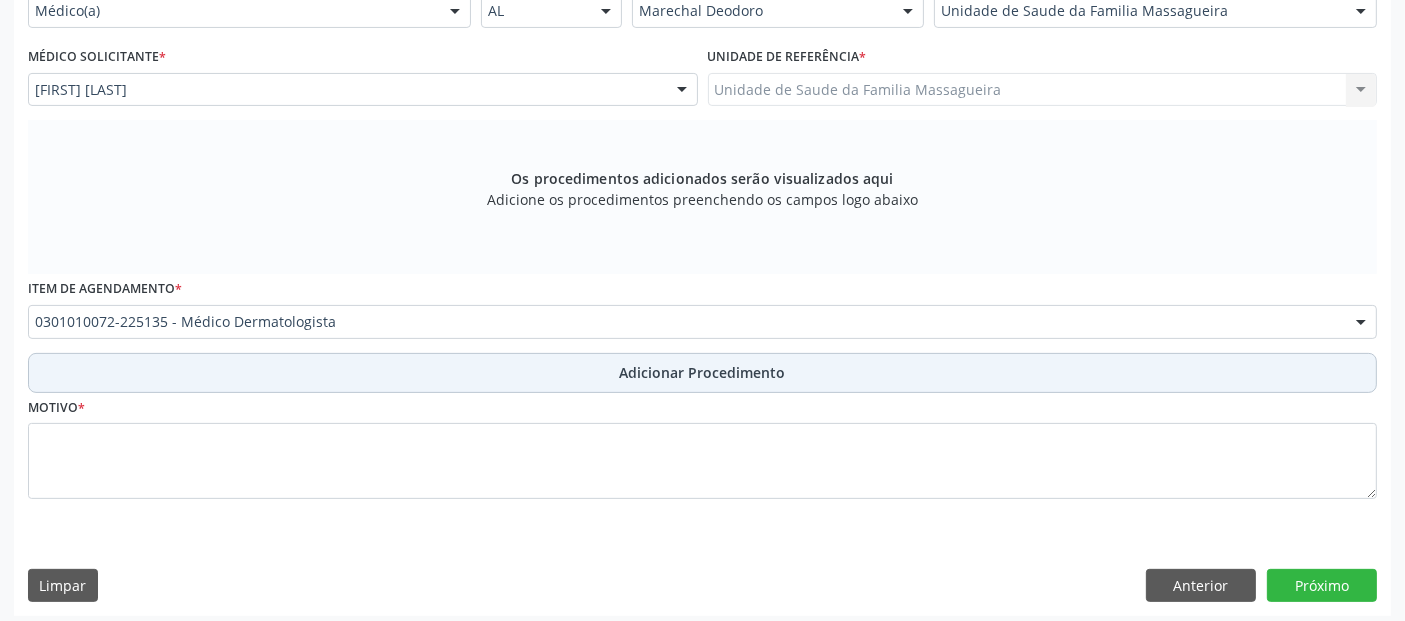 click on "Adicionar Procedimento" at bounding box center [702, 373] 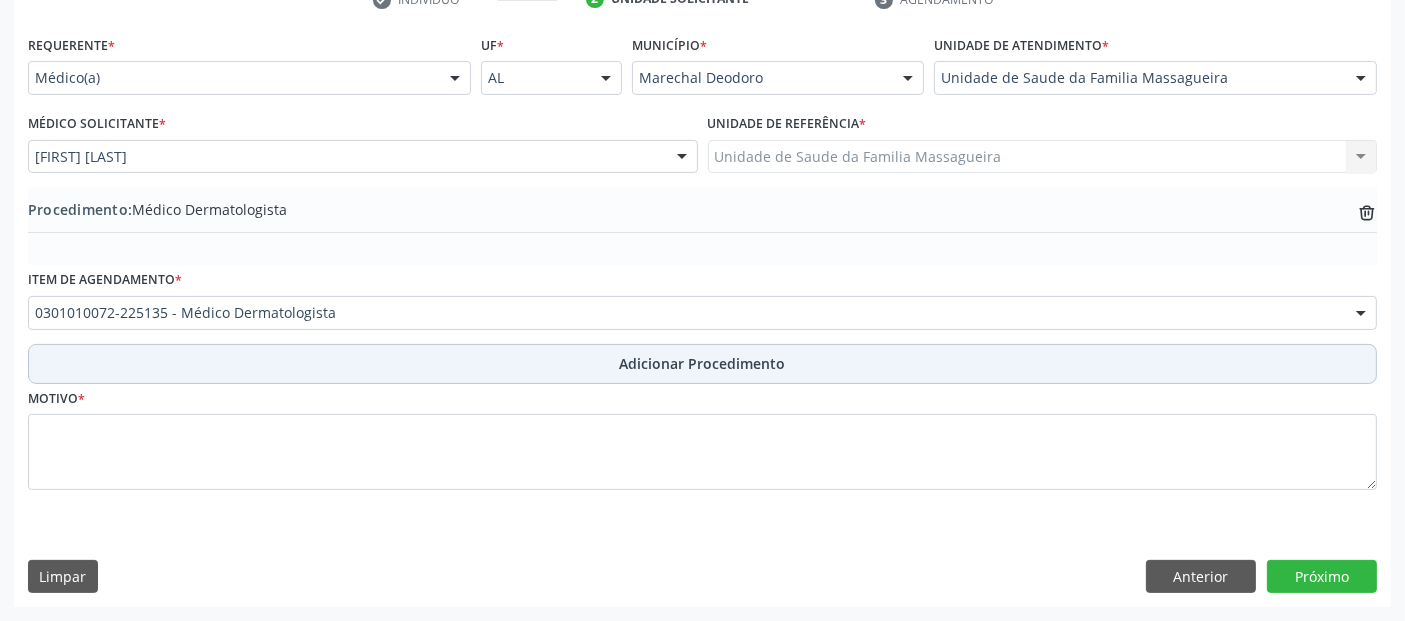 scroll, scrollTop: 429, scrollLeft: 0, axis: vertical 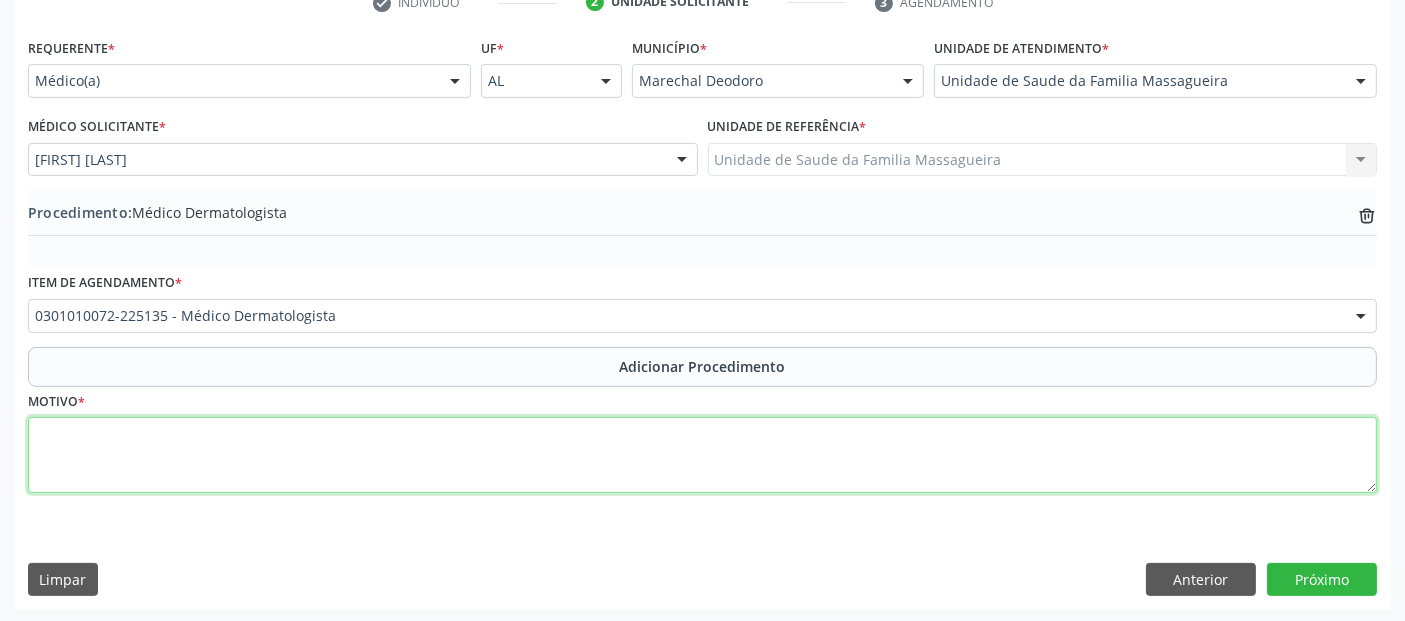 click at bounding box center (702, 455) 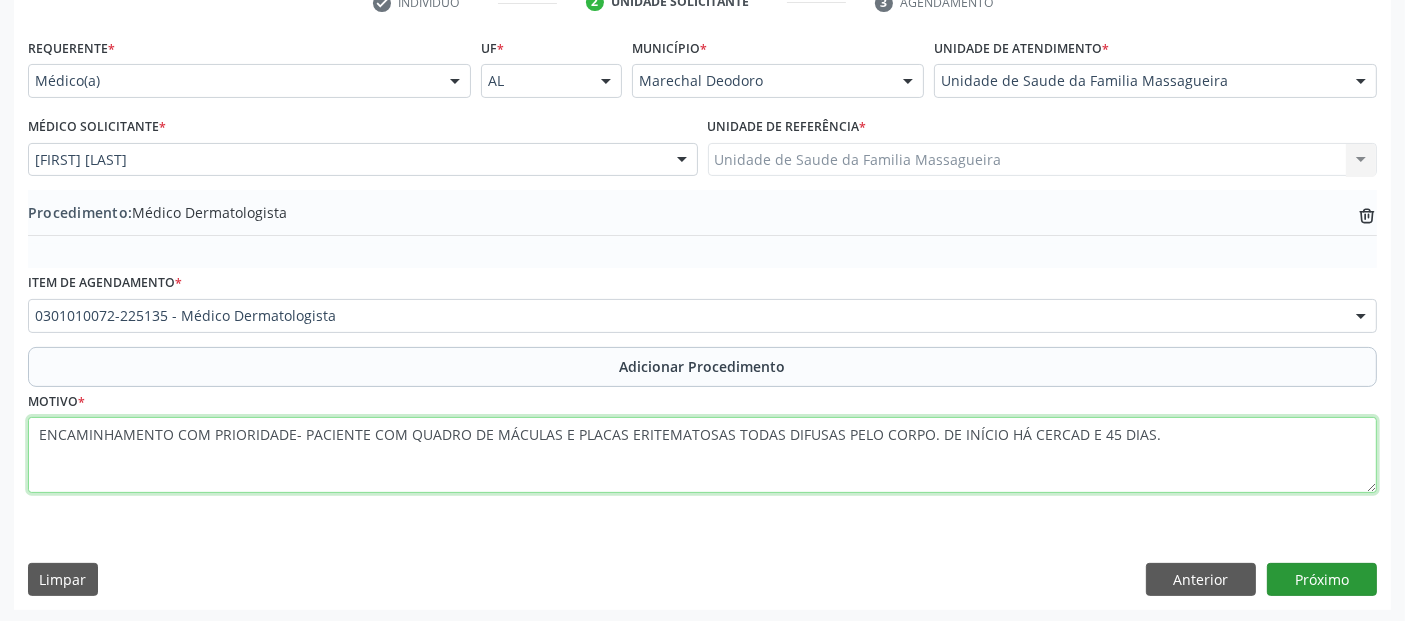 type on "ENCAMINHAMENTO COM PRIORIDADE- PACIENTE COM QUADRO DE MÁCULAS E PLACAS ERITEMATOSAS TODAS DIFUSAS PELO CORPO. DE INÍCIO HÁ CERCAD E 45 DIAS." 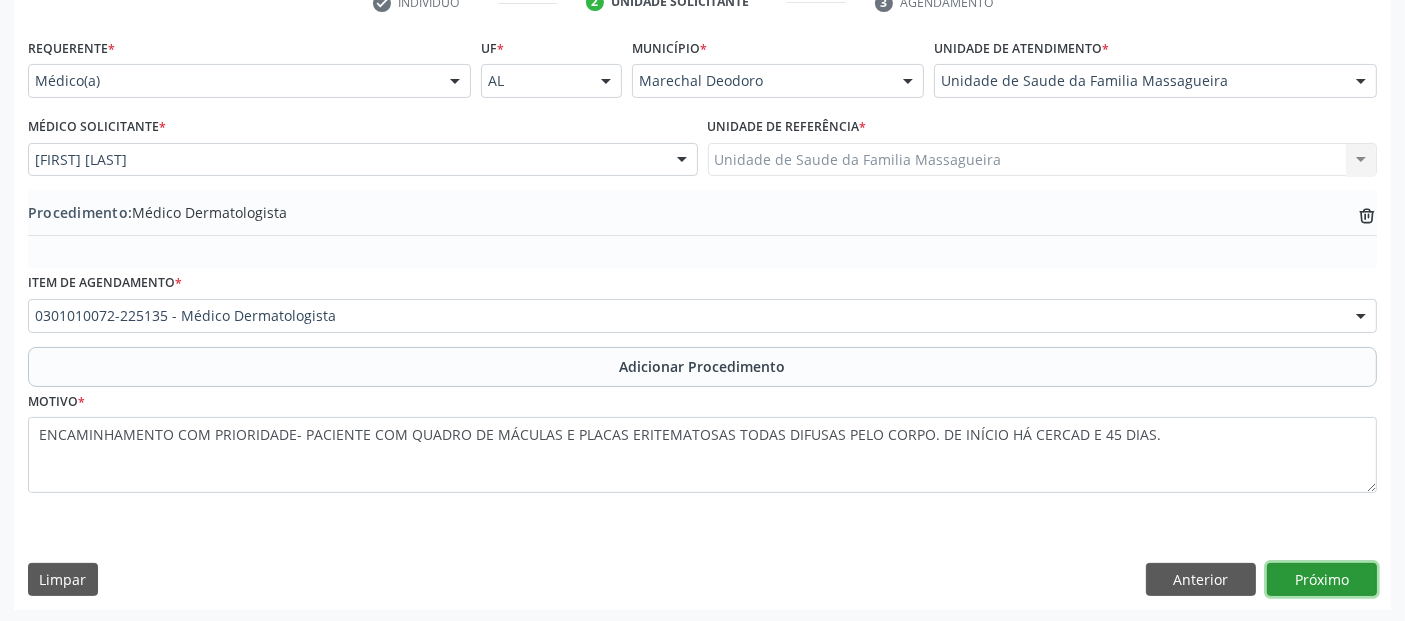 click on "Próximo" at bounding box center [1322, 580] 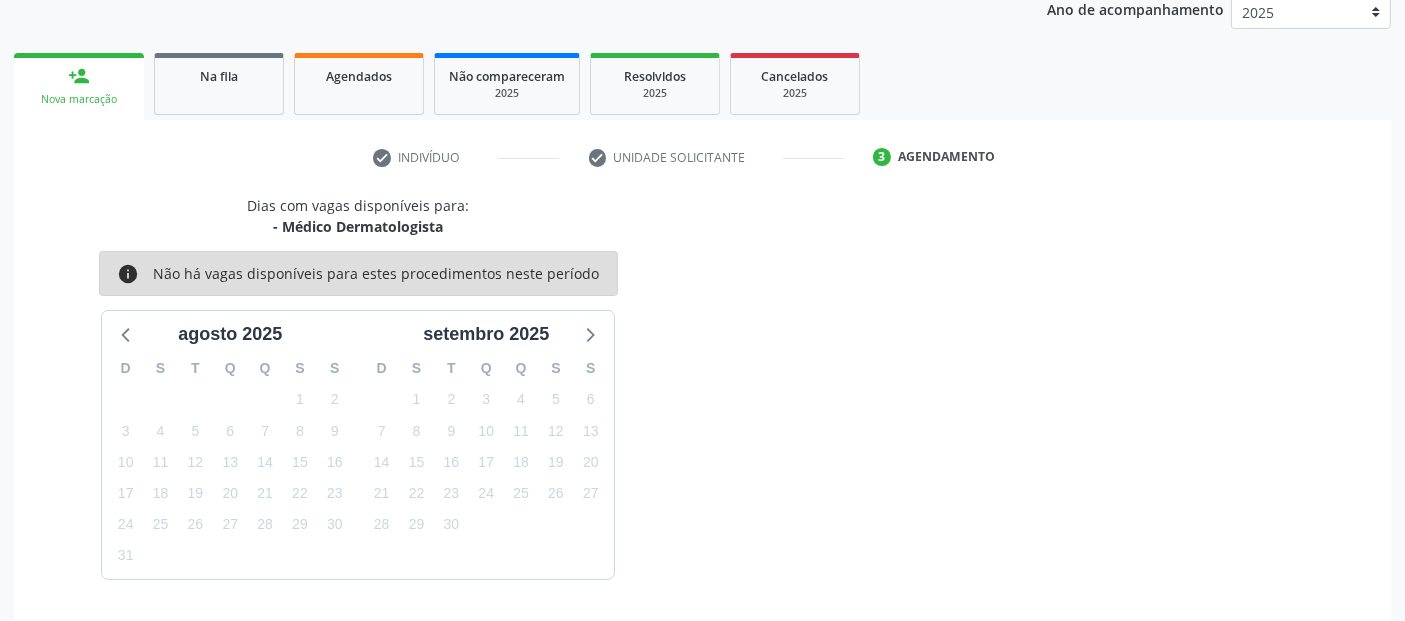 scroll, scrollTop: 333, scrollLeft: 0, axis: vertical 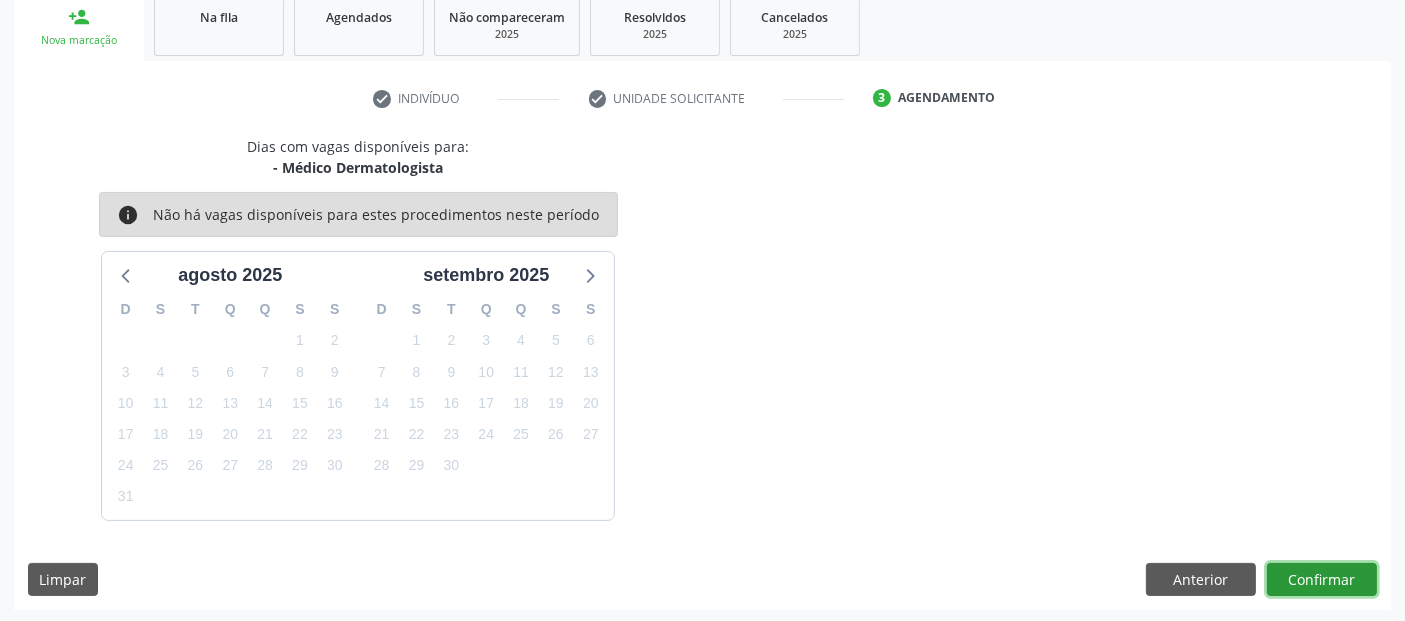 click on "Confirmar" at bounding box center [1322, 580] 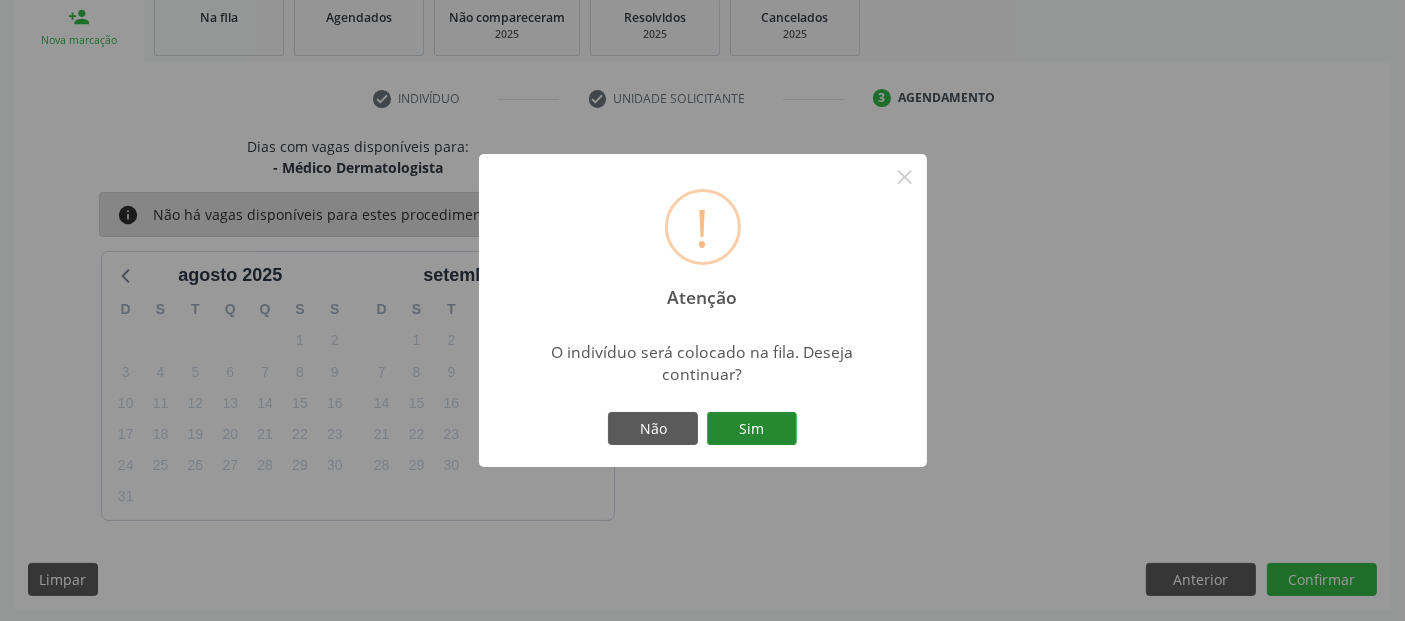 click on "Sim" at bounding box center [752, 429] 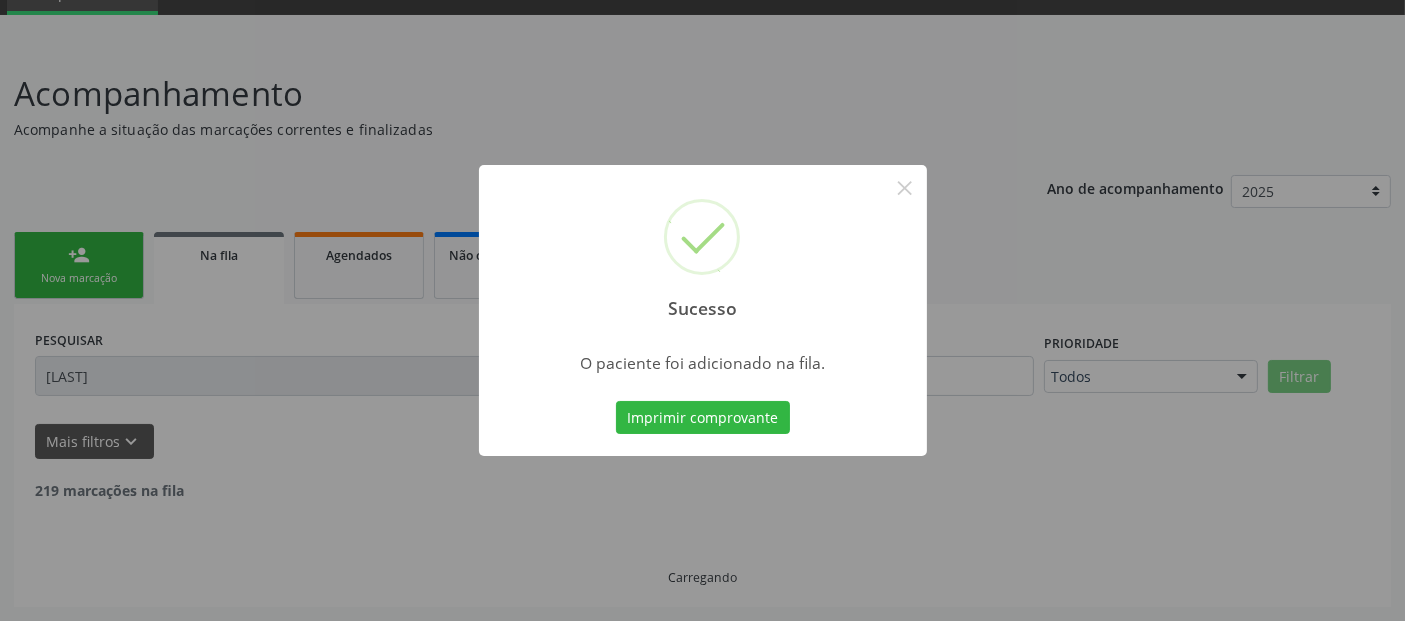 scroll, scrollTop: 71, scrollLeft: 0, axis: vertical 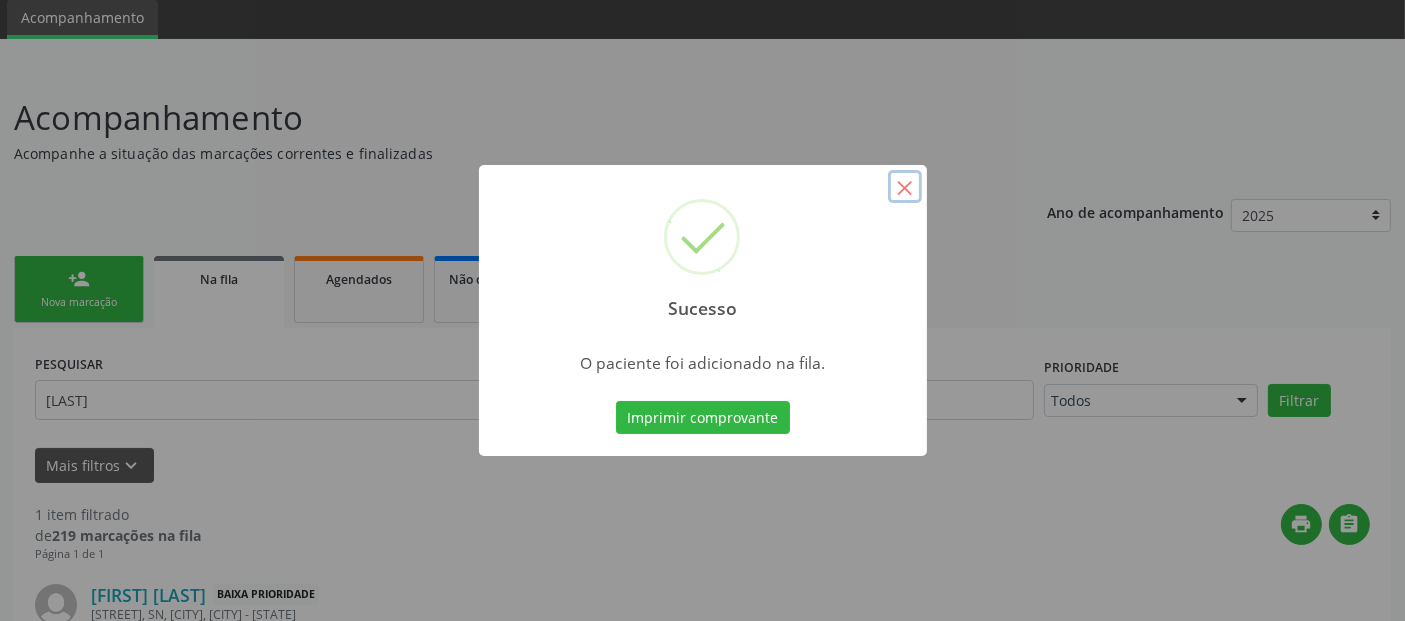 click on "×" at bounding box center [905, 187] 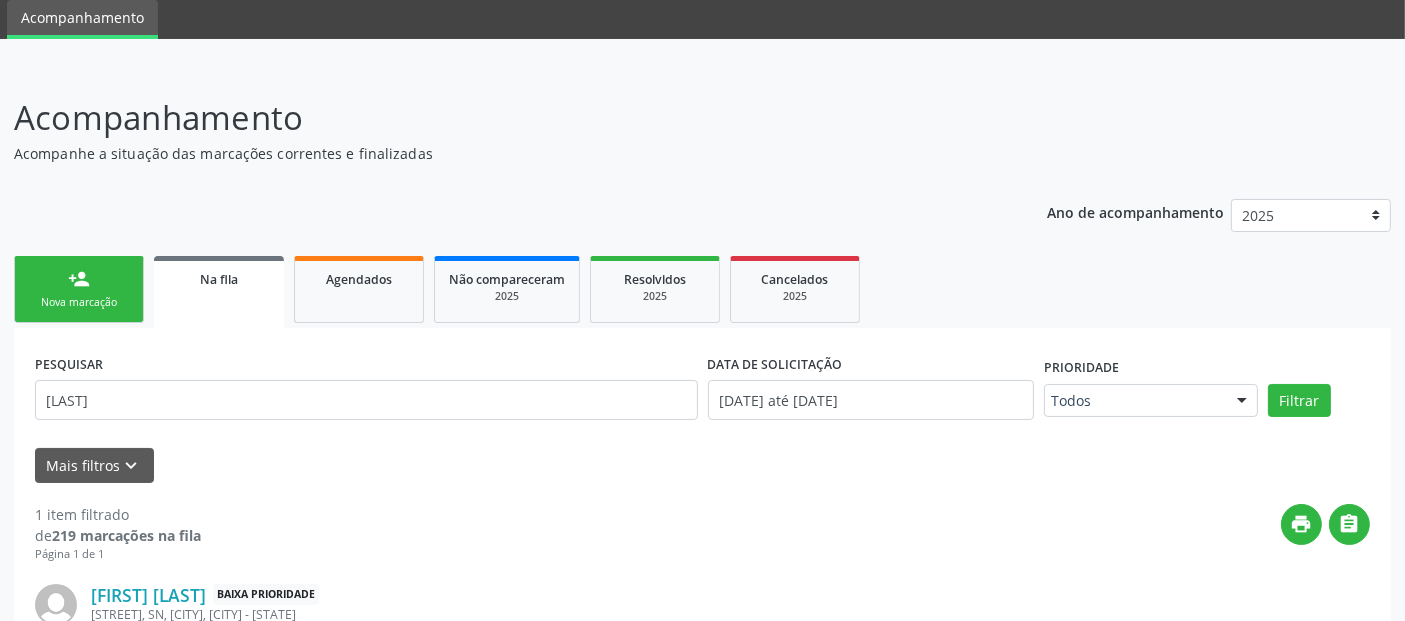 click on "Nova marcação" at bounding box center [79, 302] 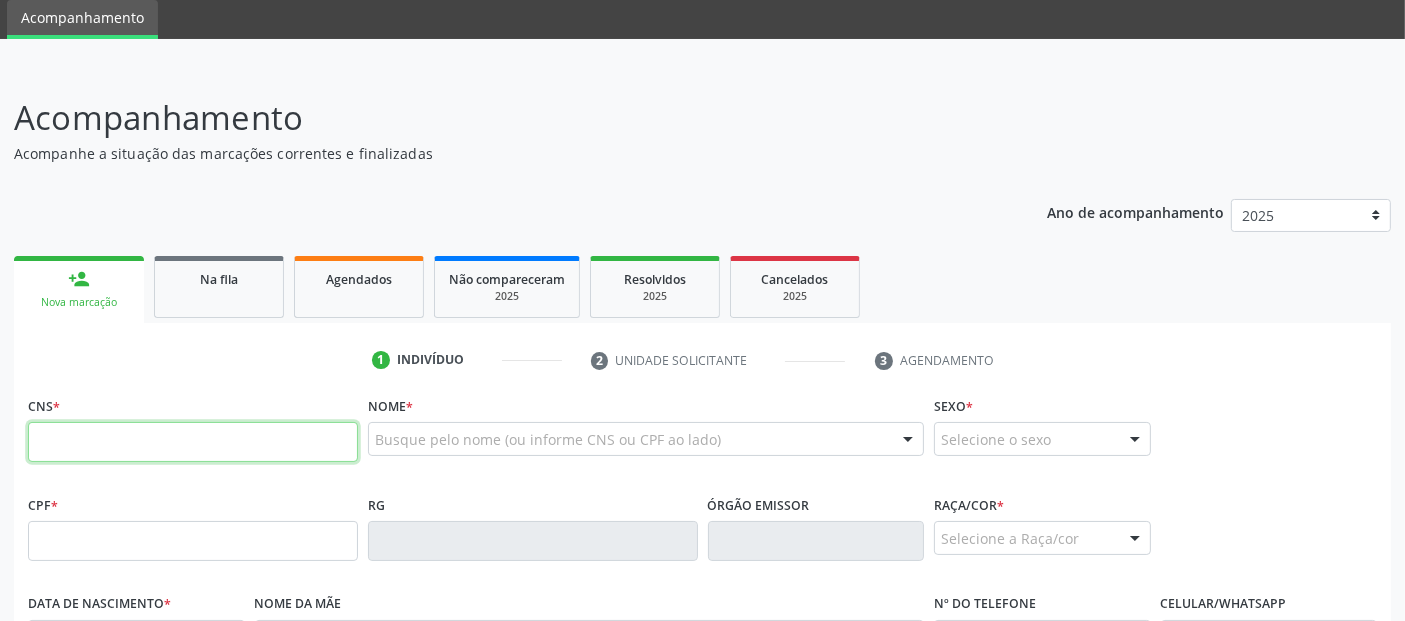 click at bounding box center [193, 442] 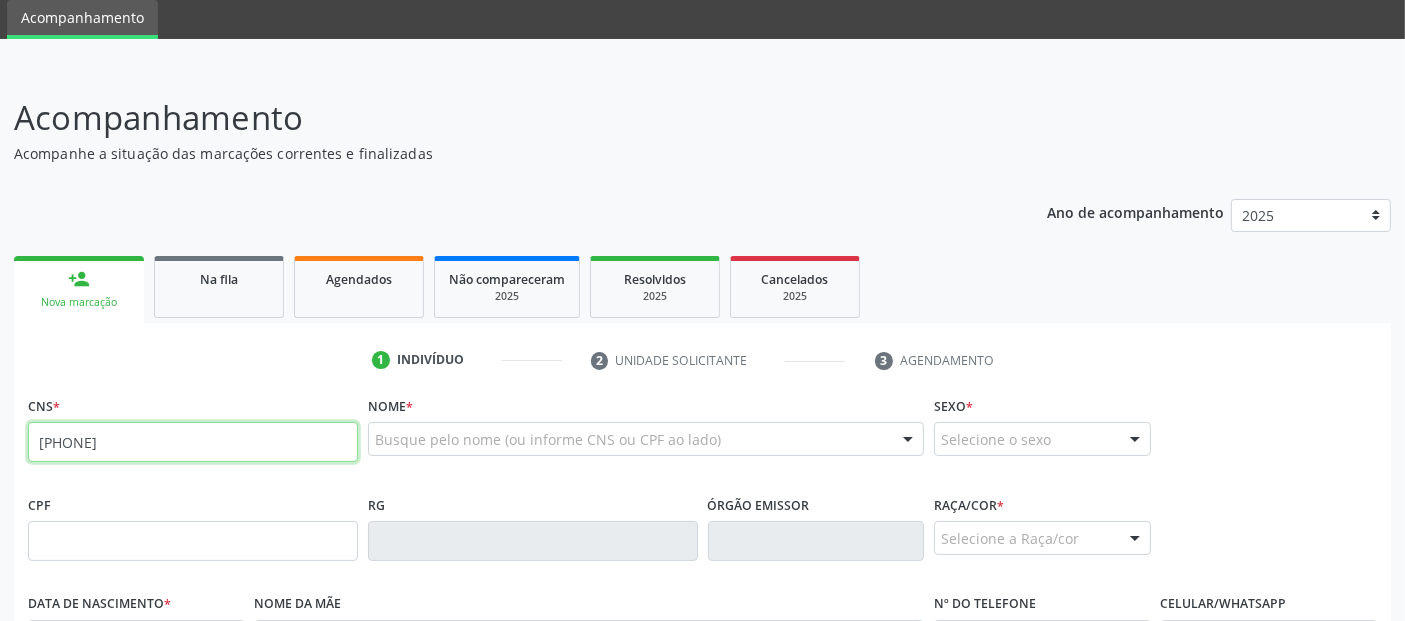 type on "[PHONE]" 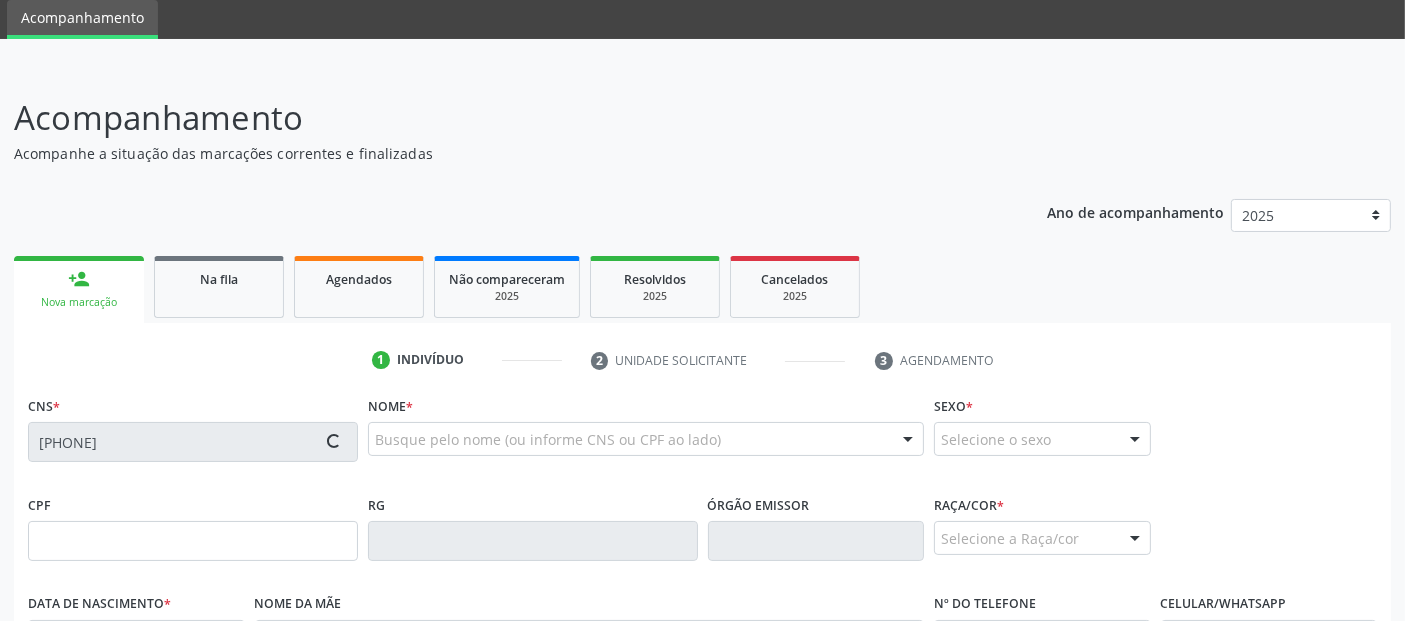 type on "[SSN]" 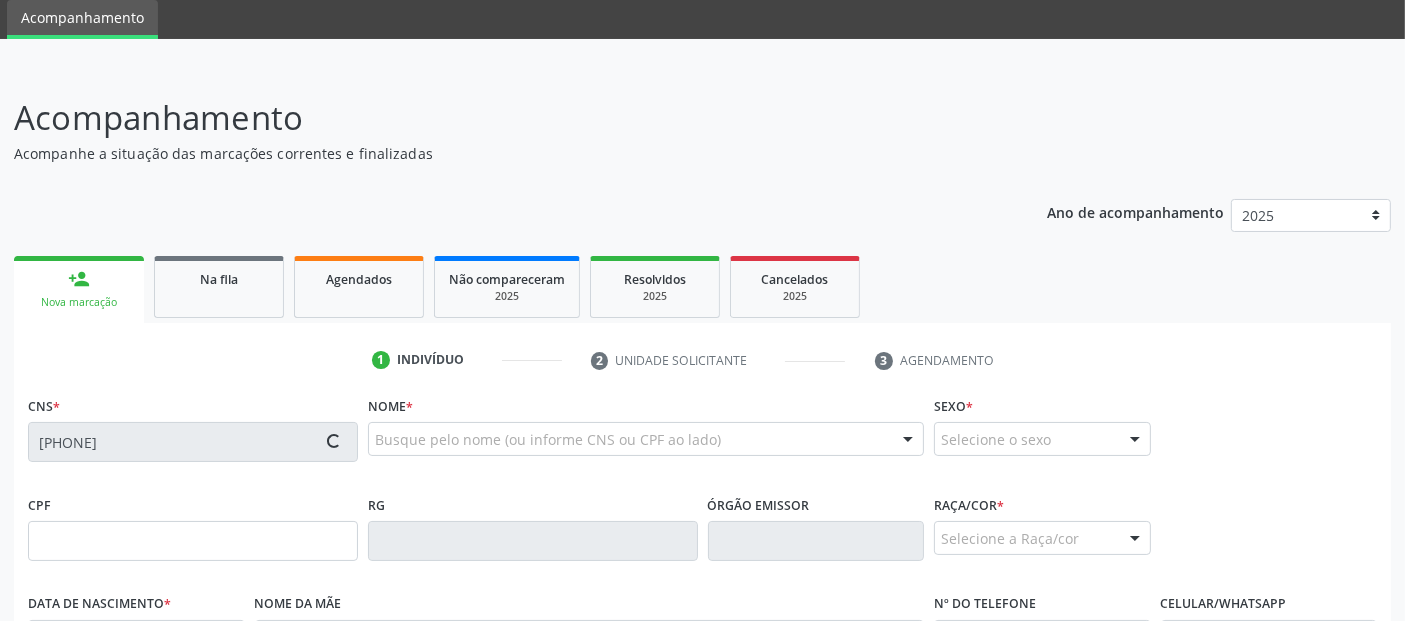 type on "[DATE]" 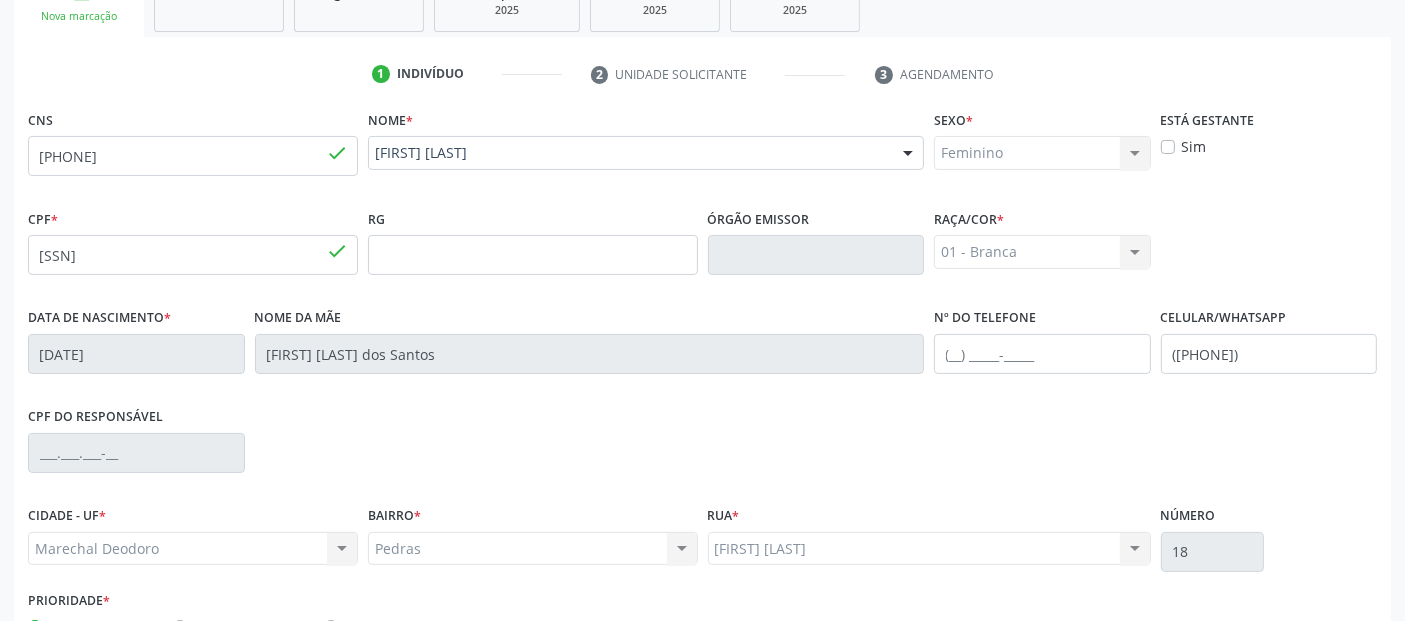 scroll, scrollTop: 489, scrollLeft: 0, axis: vertical 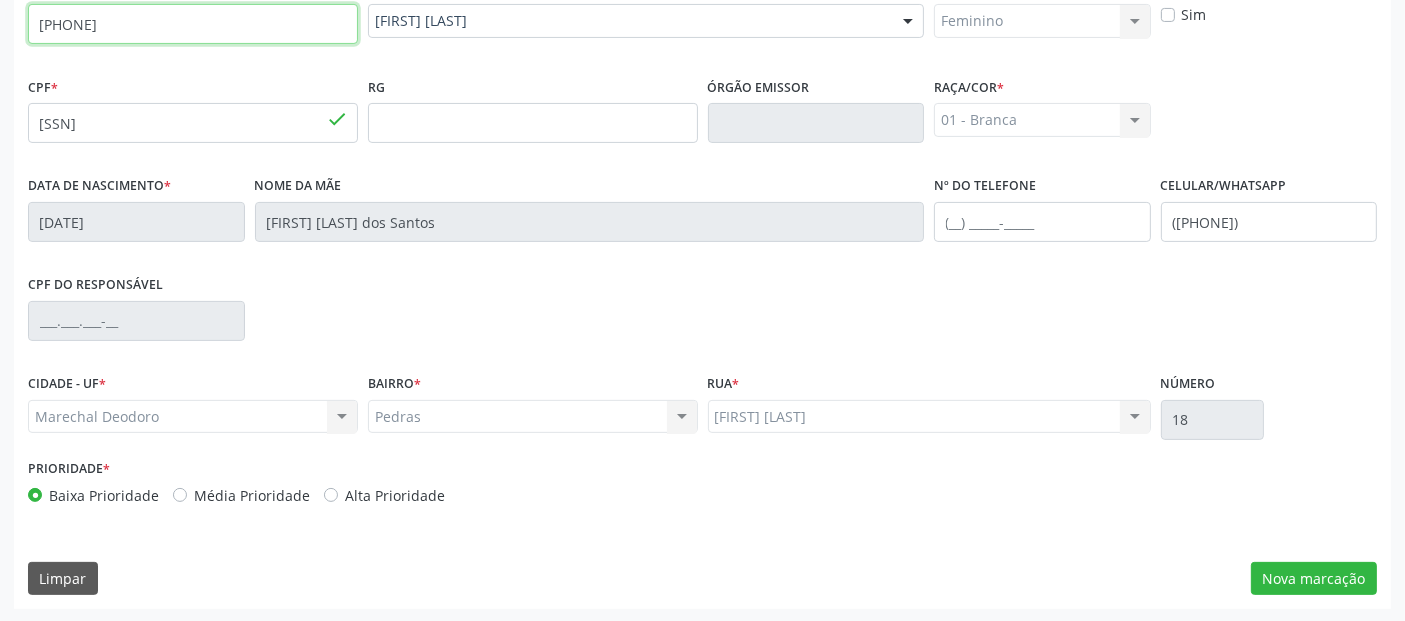 click on "[PHONE]" at bounding box center [193, 24] 